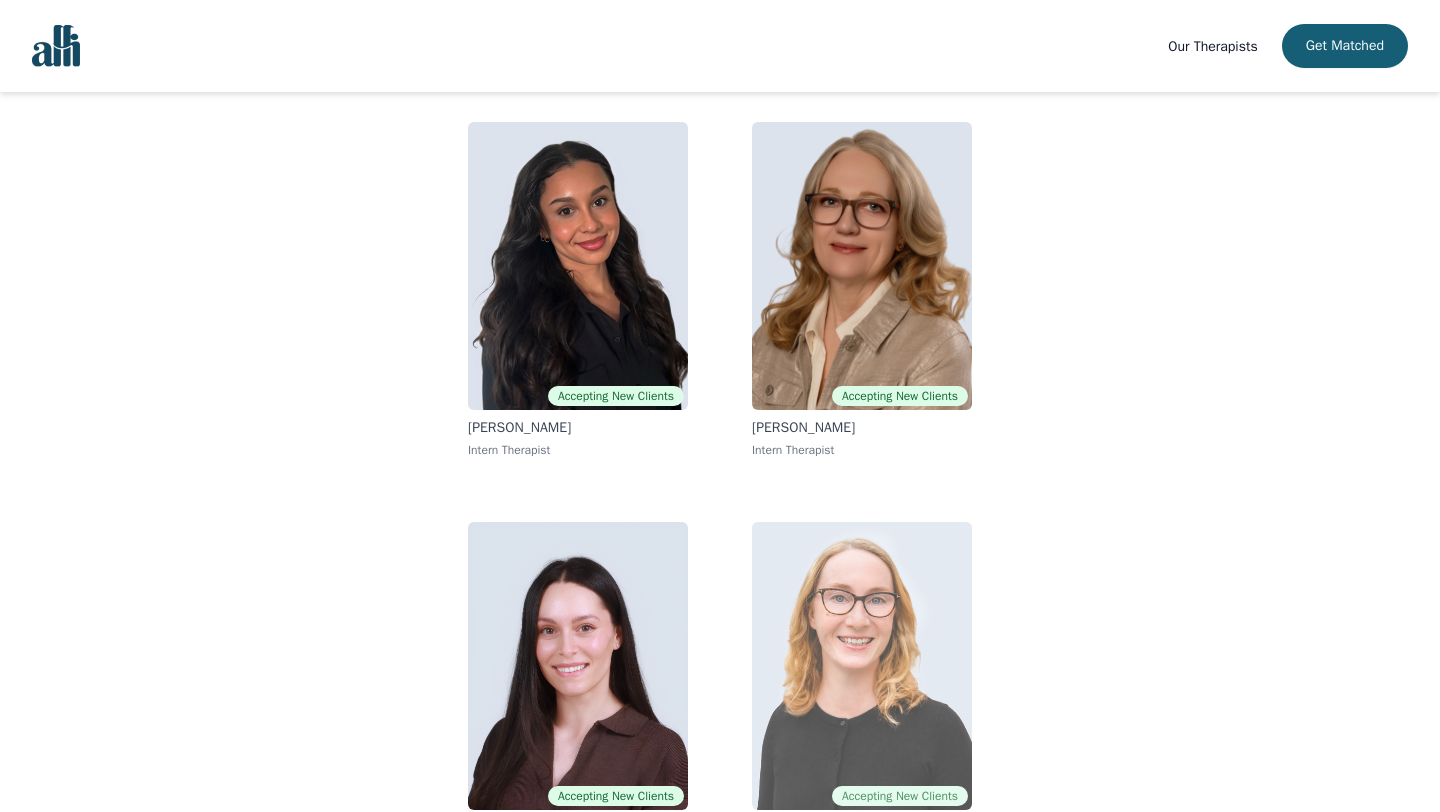 scroll, scrollTop: 168, scrollLeft: 0, axis: vertical 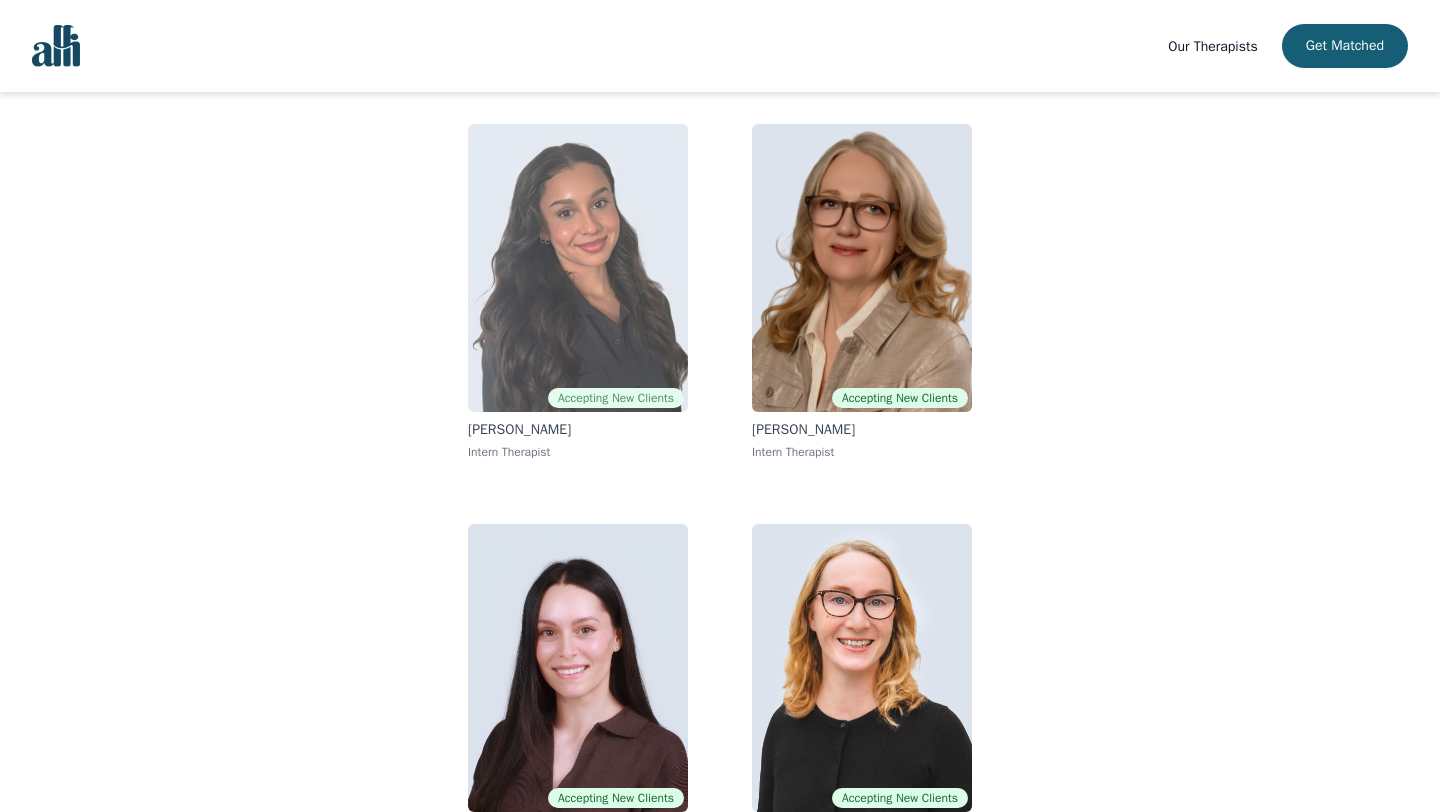 click at bounding box center [578, 268] 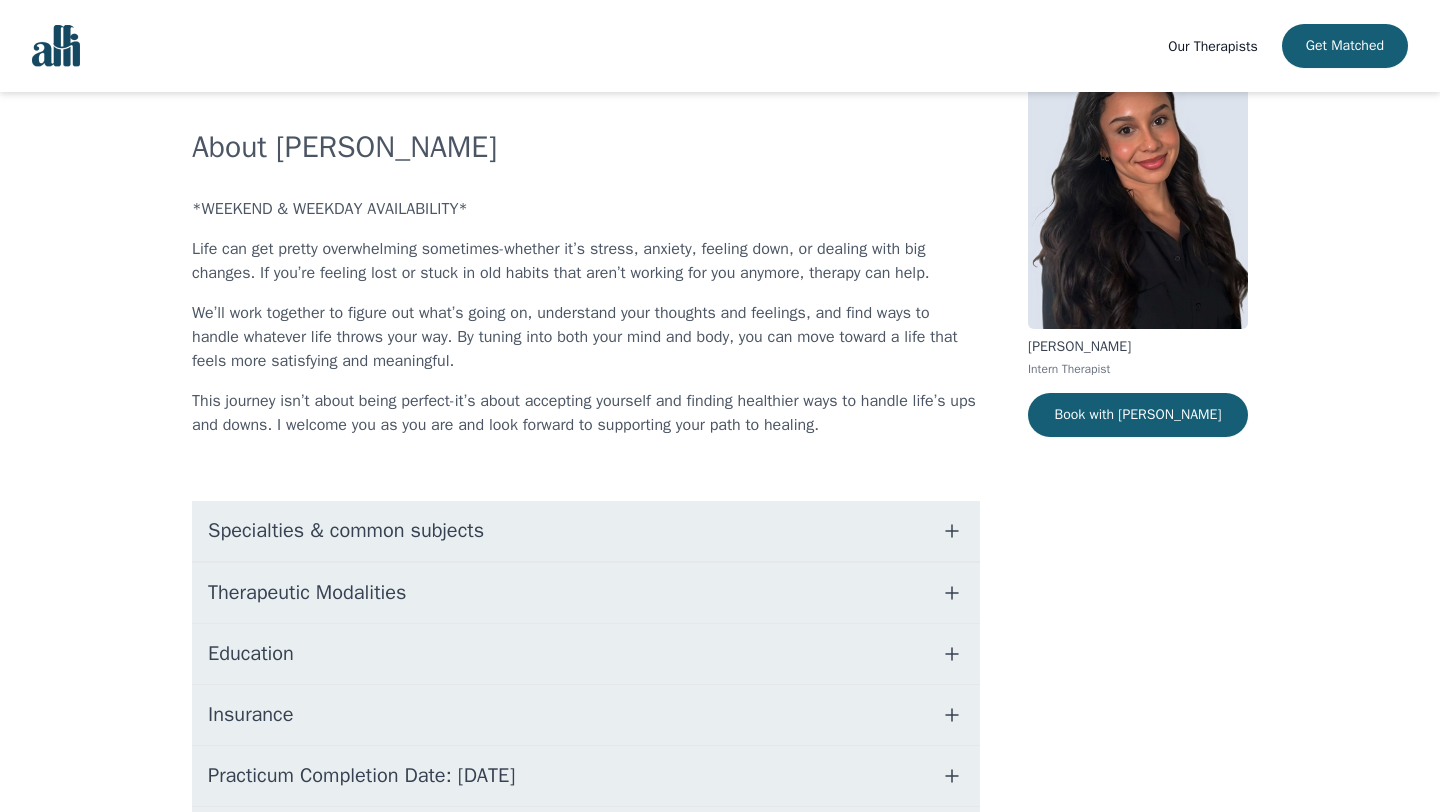 scroll, scrollTop: 102, scrollLeft: 0, axis: vertical 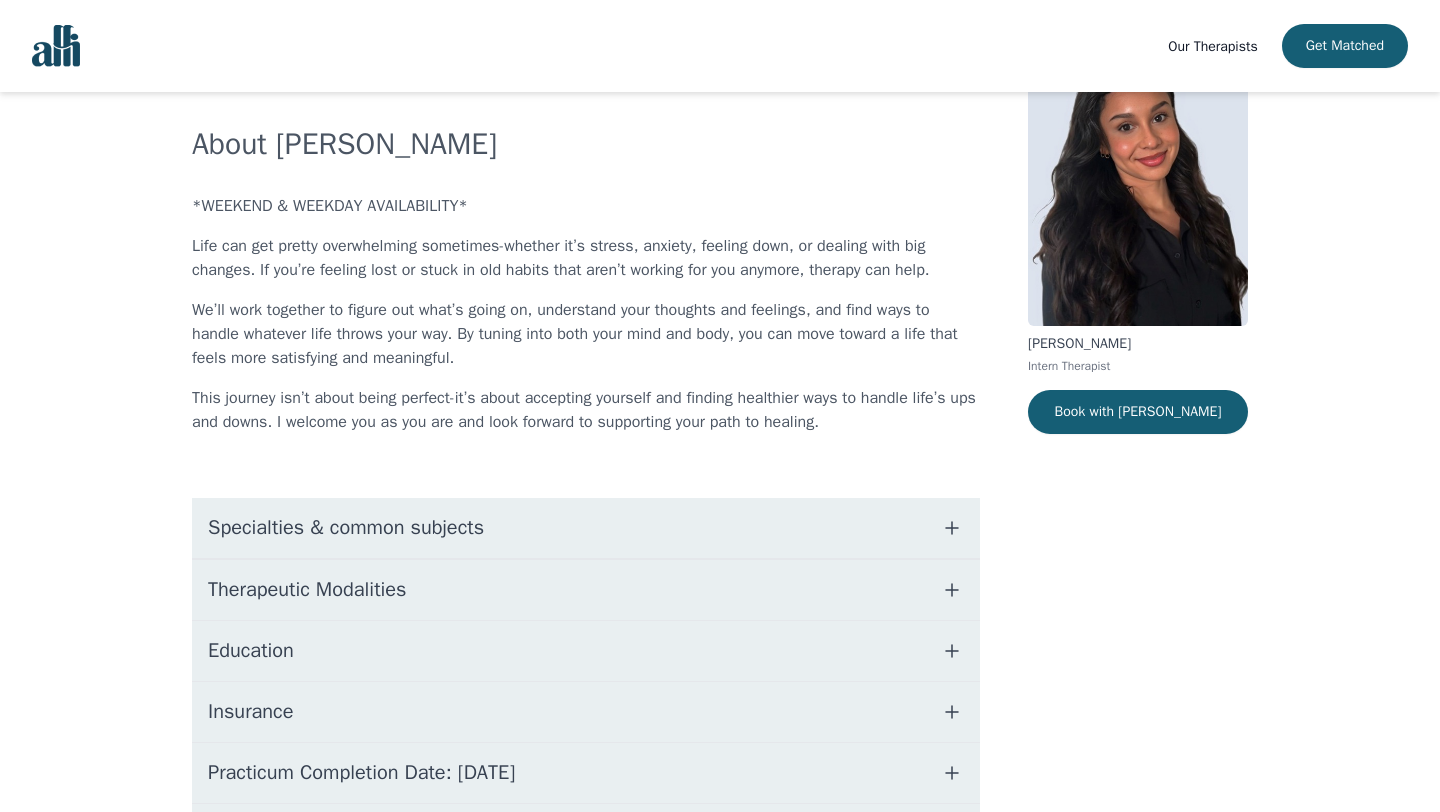 click on "Specialties & common subjects" at bounding box center (346, 528) 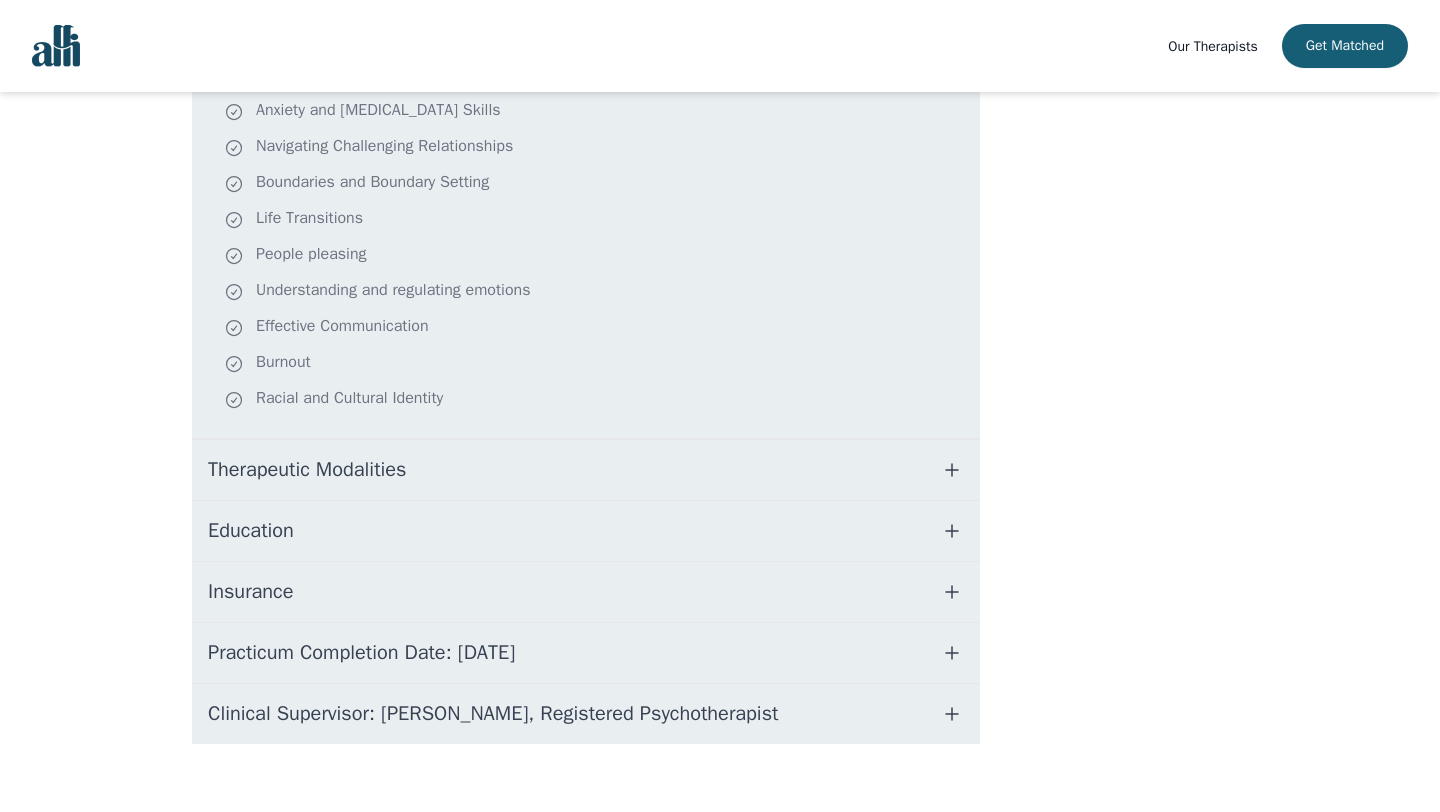 scroll, scrollTop: 607, scrollLeft: 0, axis: vertical 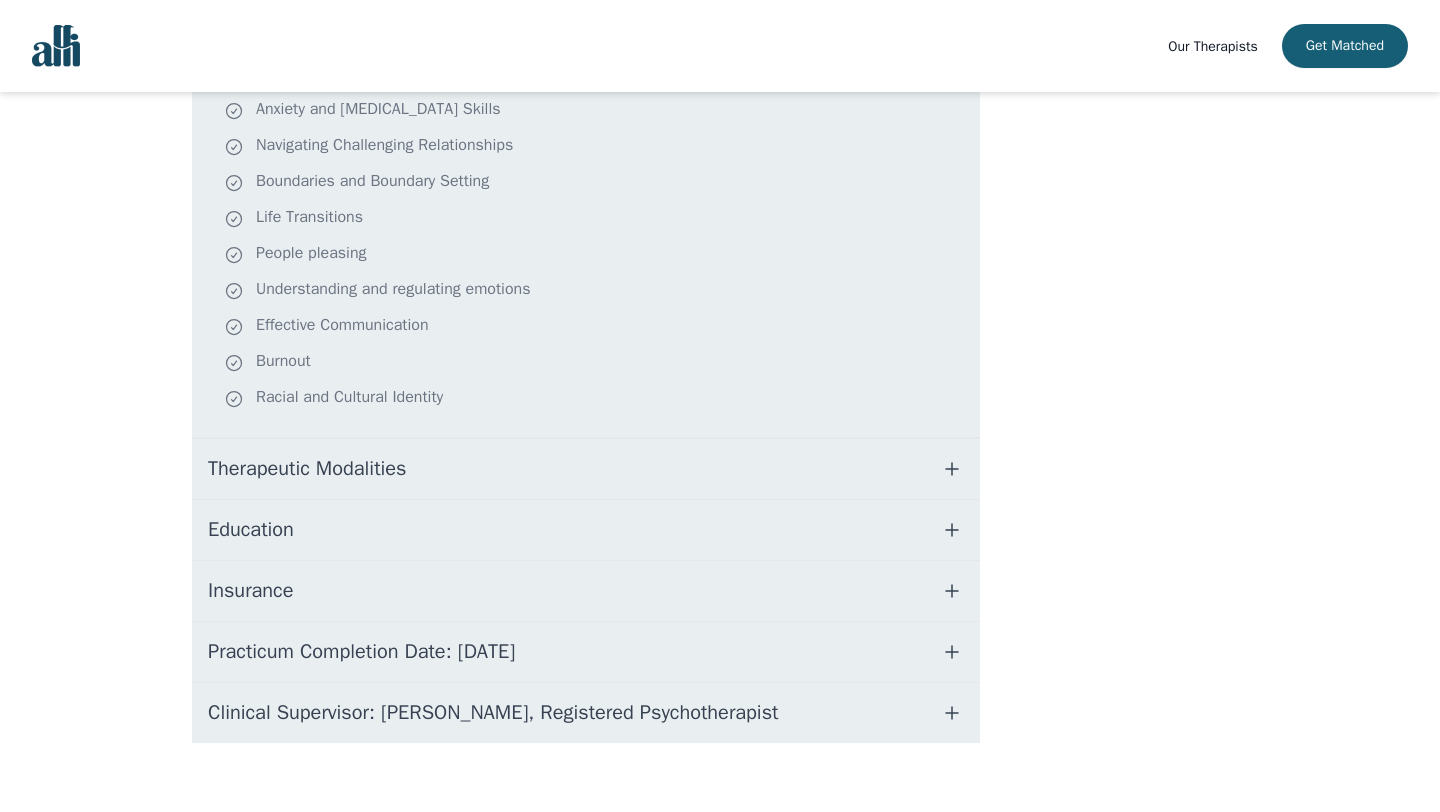 click on "Therapeutic Modalities" at bounding box center [307, 469] 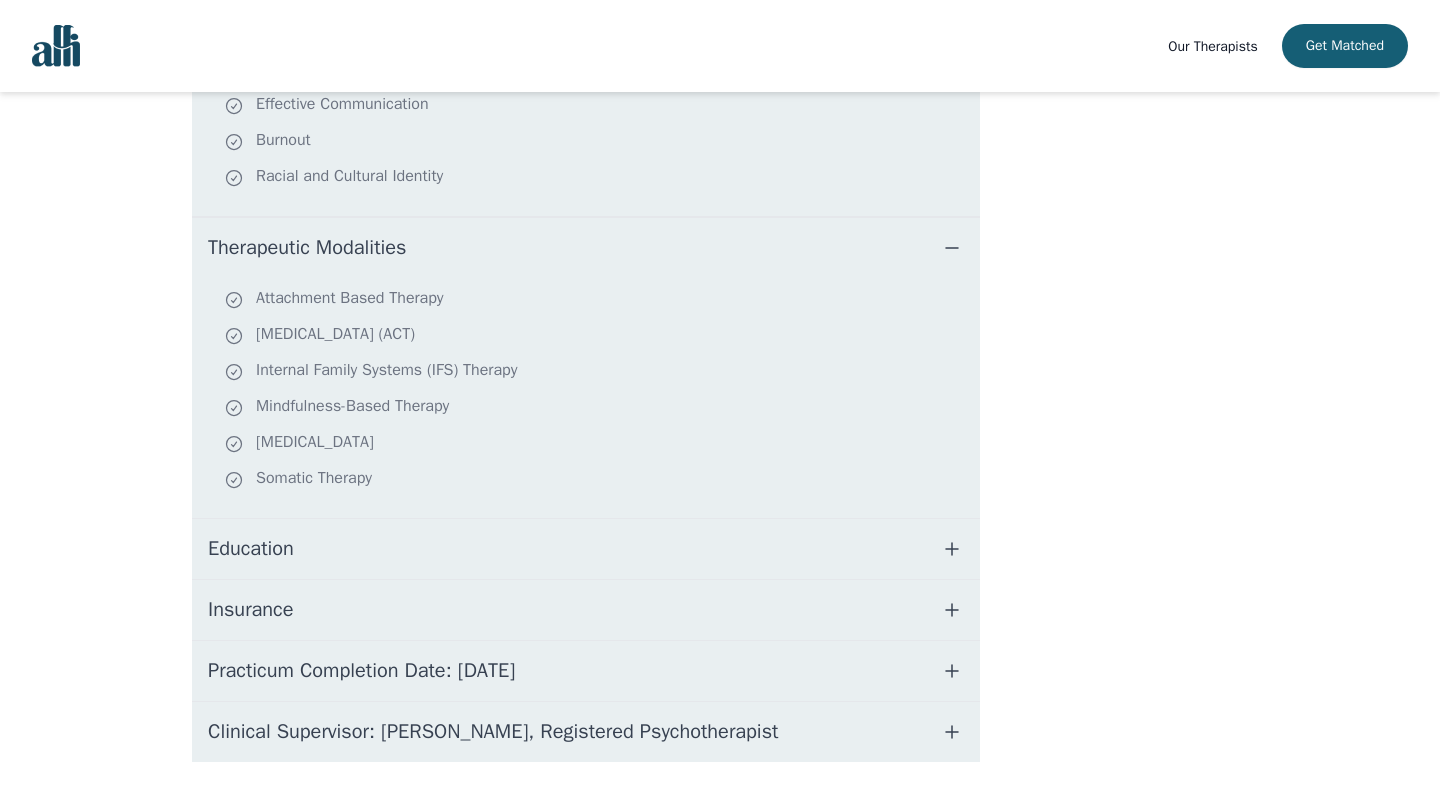 scroll, scrollTop: 874, scrollLeft: 0, axis: vertical 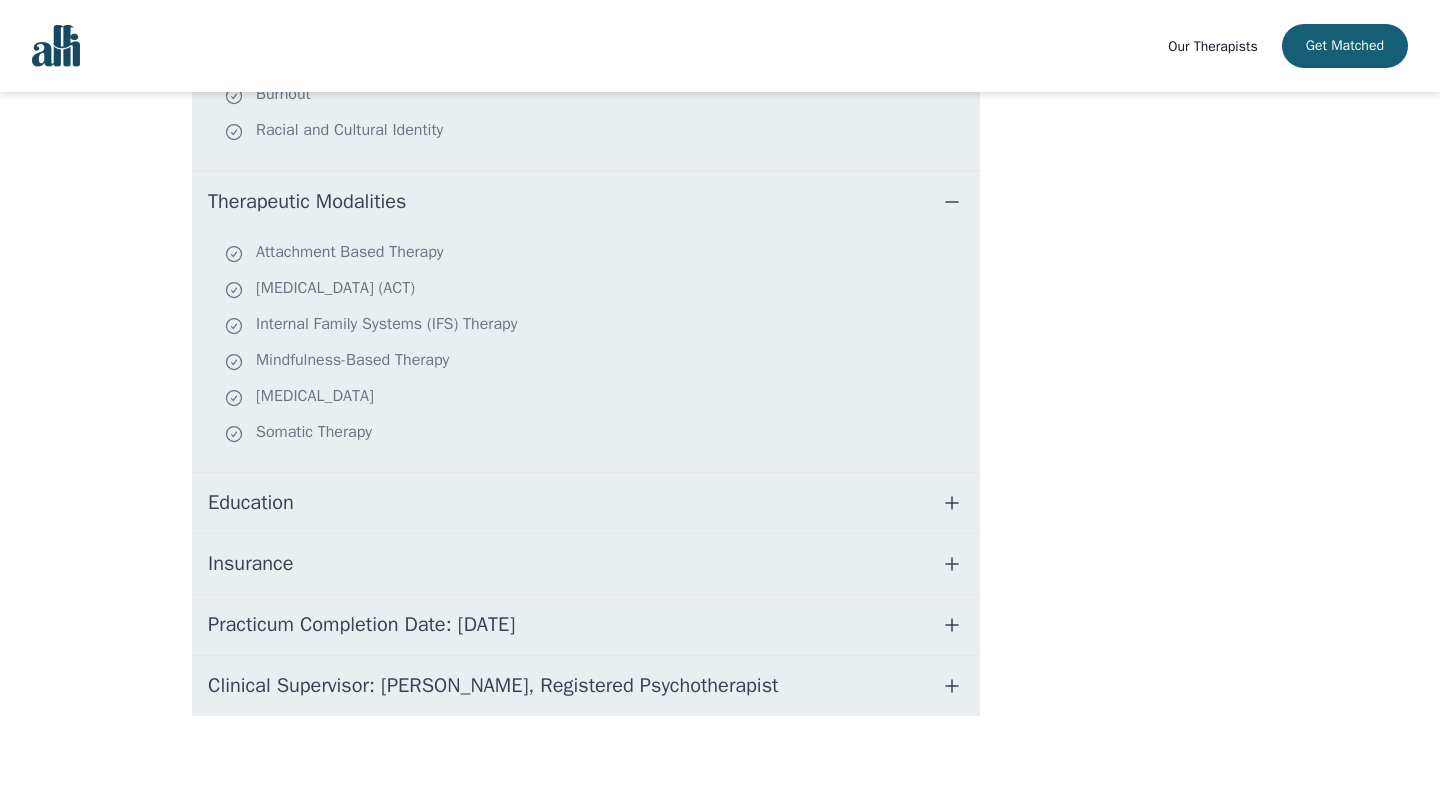 click on "Education" at bounding box center [251, 503] 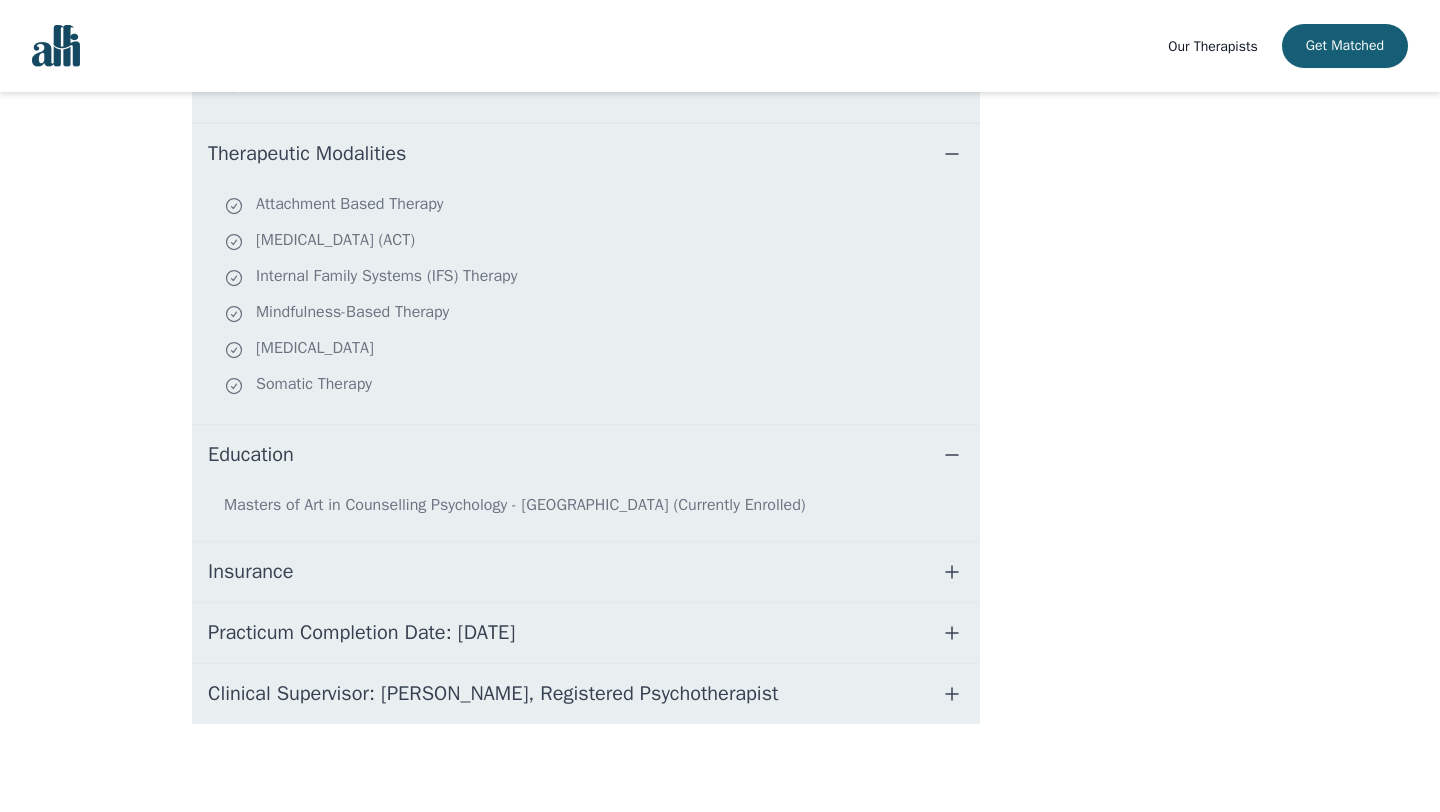scroll, scrollTop: 930, scrollLeft: 0, axis: vertical 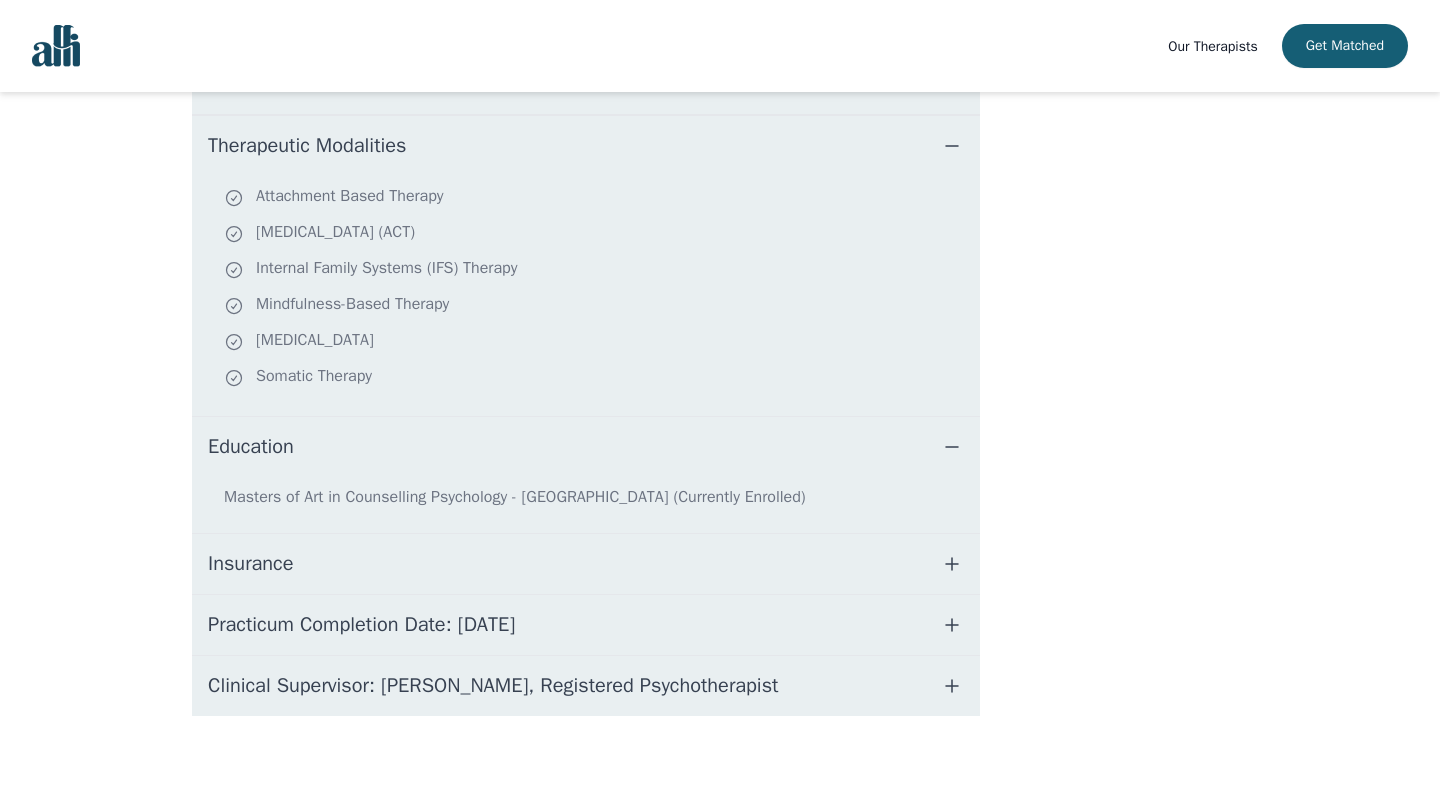 click on "Insurance" at bounding box center (250, 564) 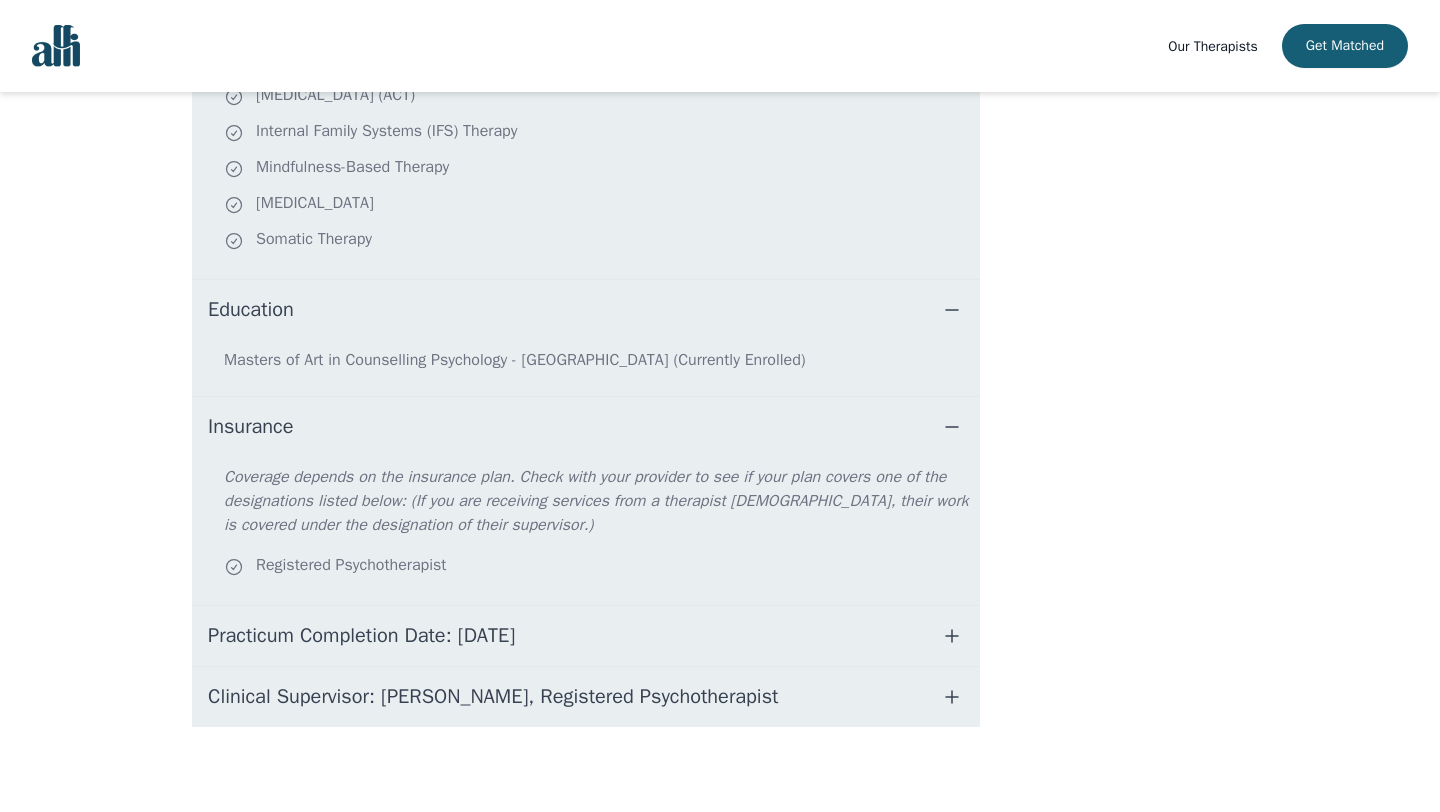 scroll, scrollTop: 1078, scrollLeft: 0, axis: vertical 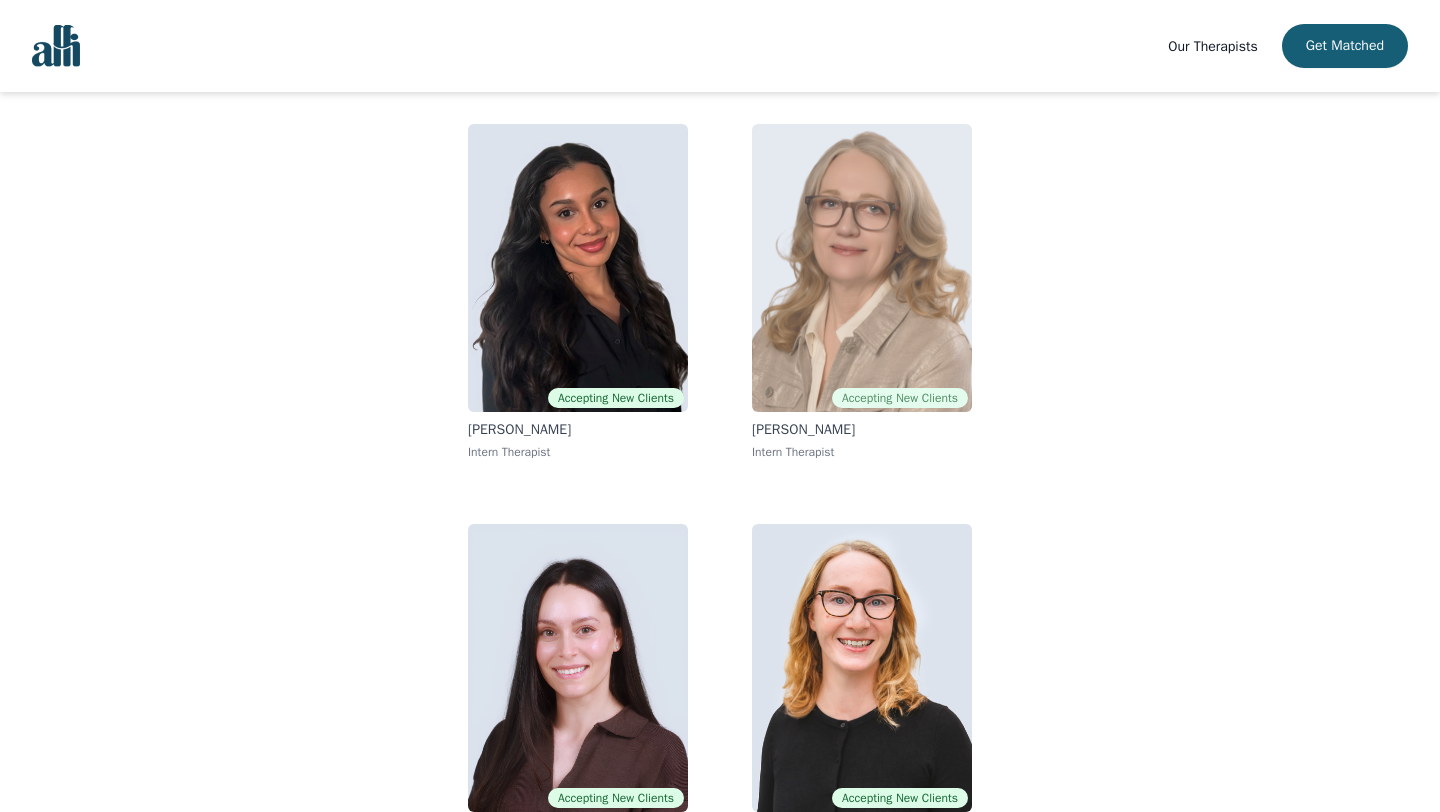 click at bounding box center (862, 268) 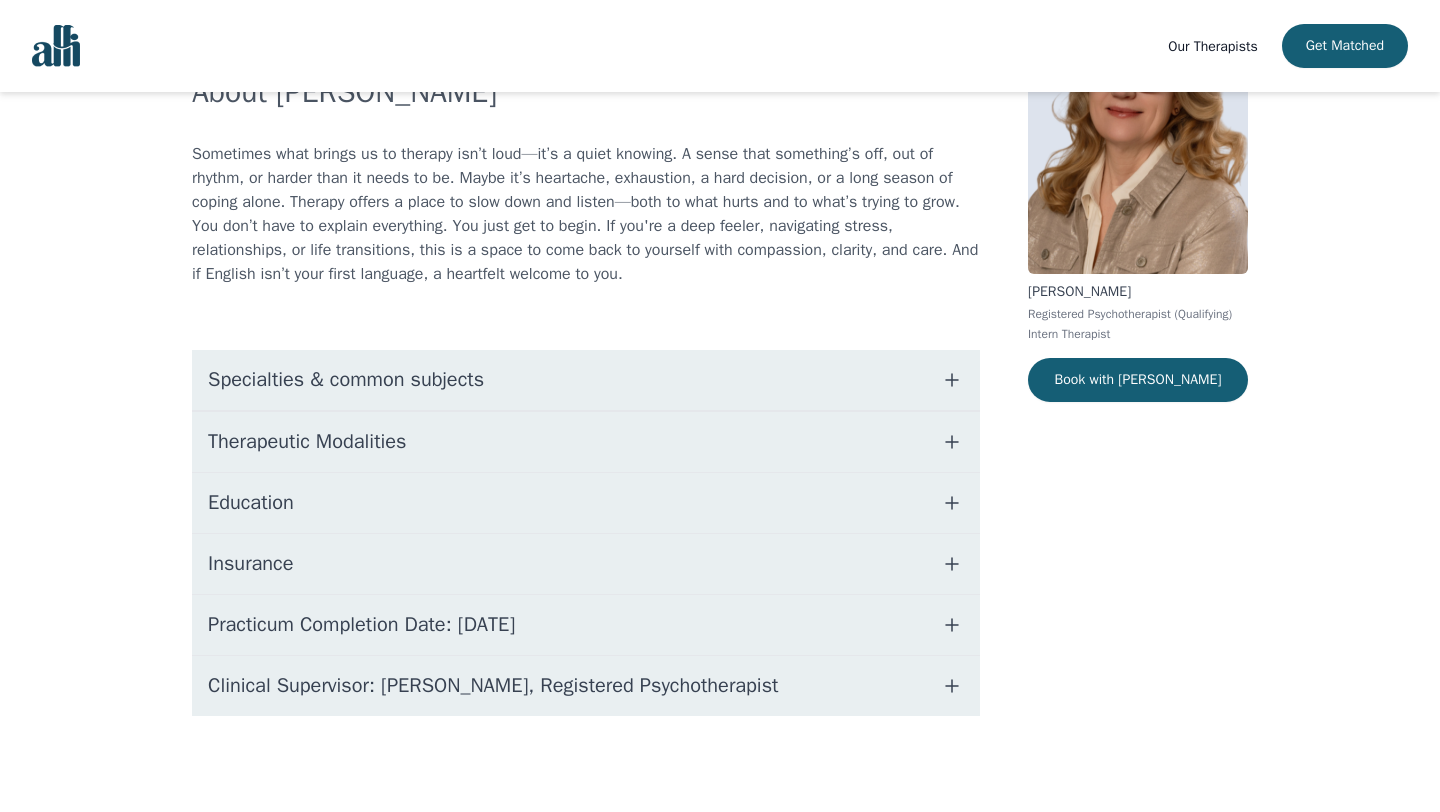 scroll, scrollTop: 0, scrollLeft: 0, axis: both 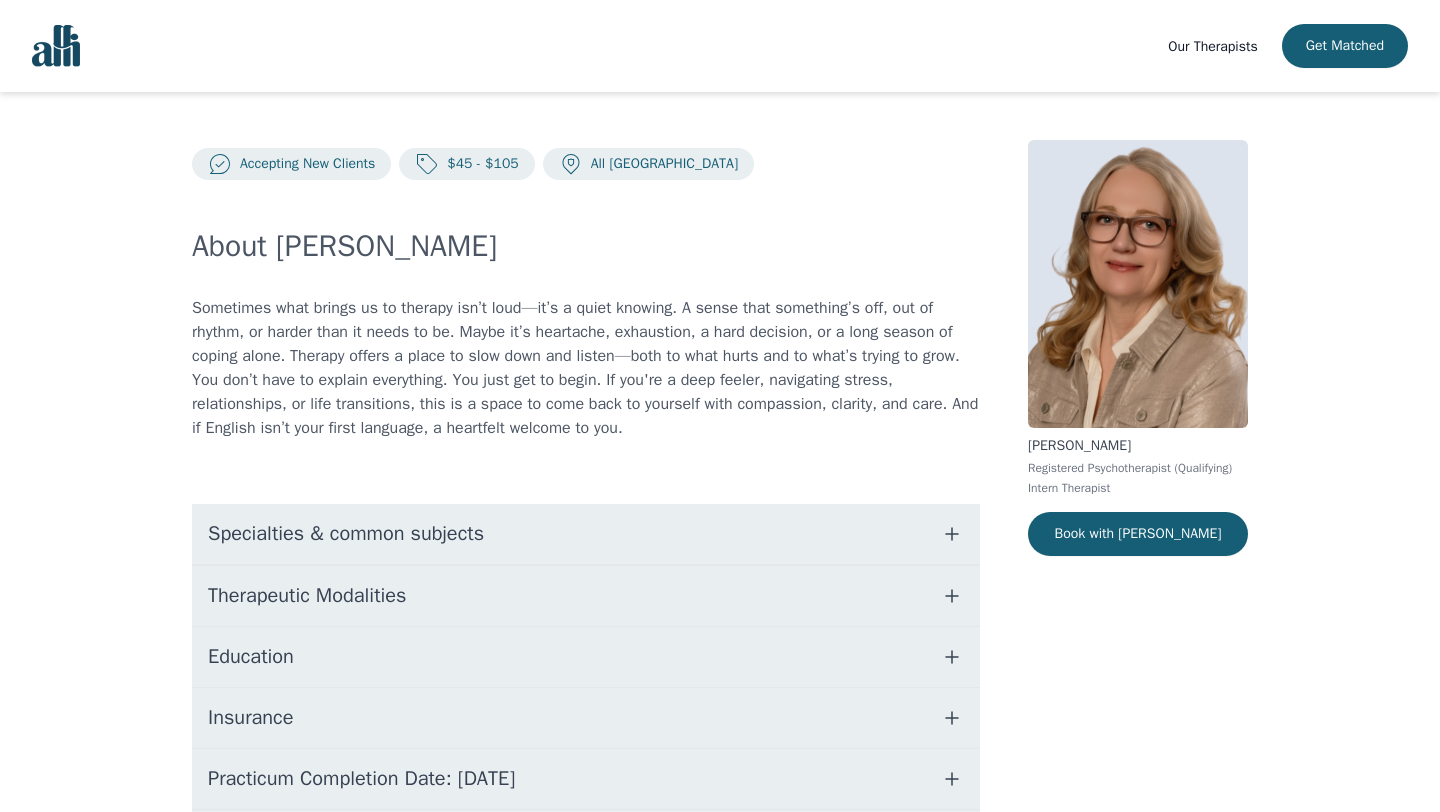 click on "Specialties & common subjects" at bounding box center (586, 534) 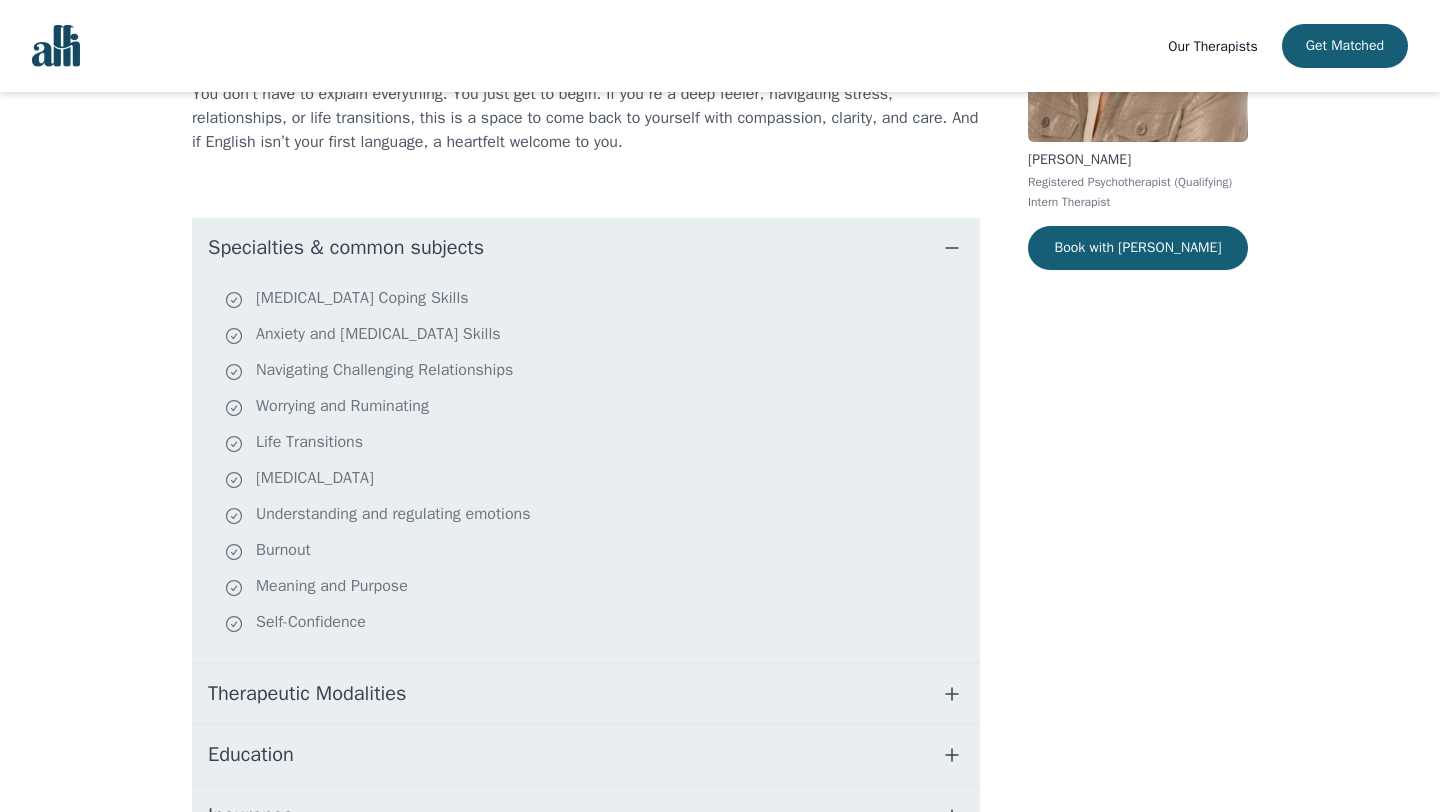 scroll, scrollTop: 290, scrollLeft: 0, axis: vertical 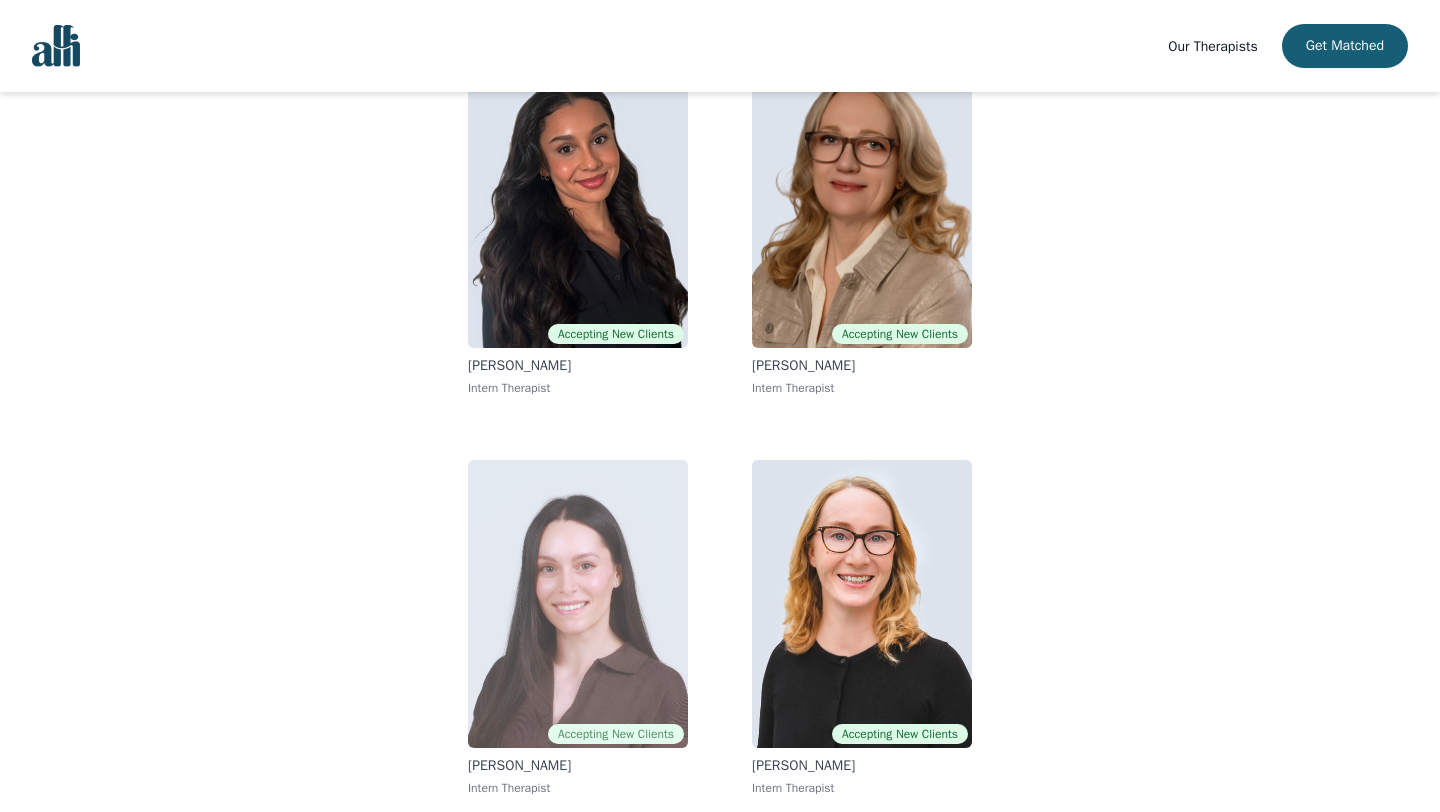 click at bounding box center (578, 604) 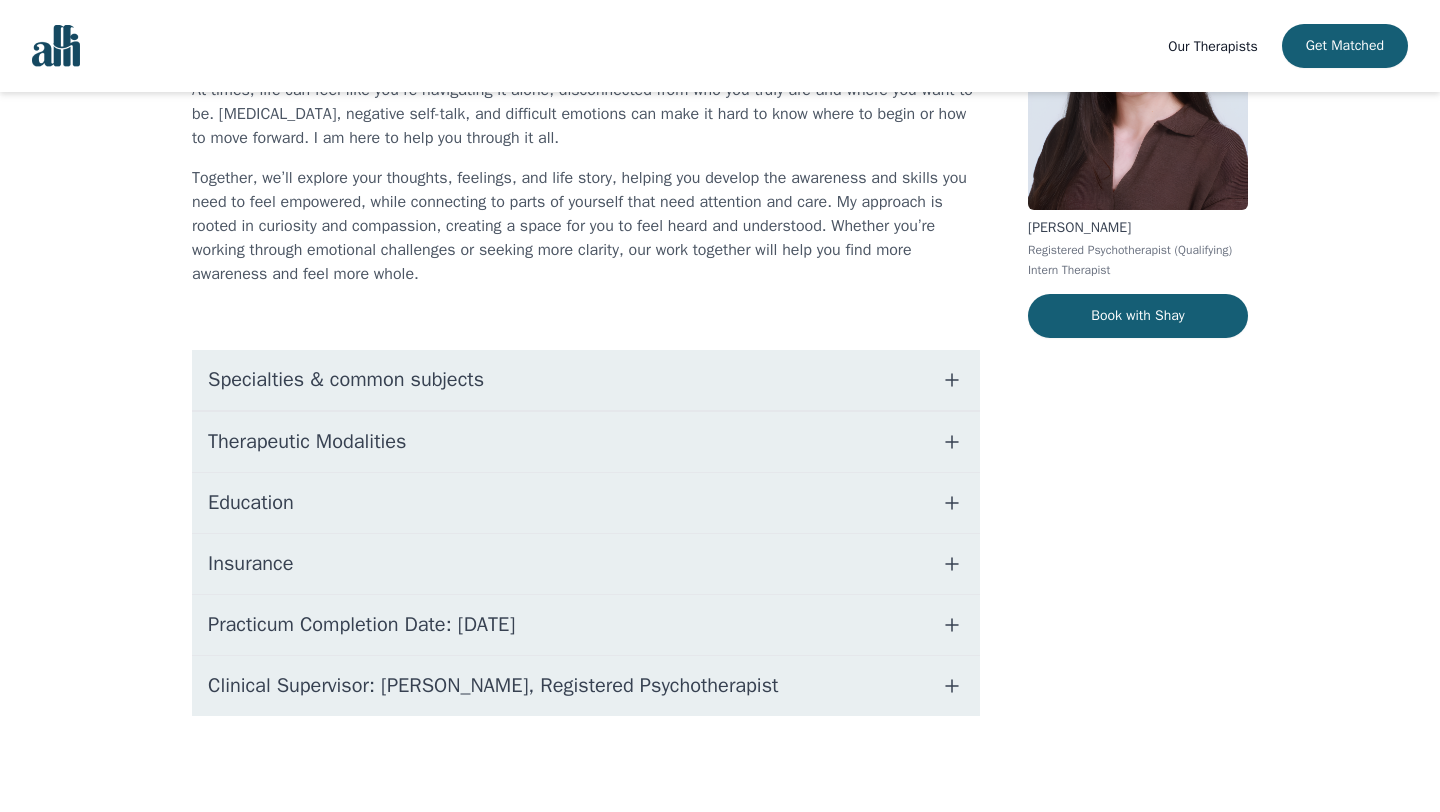 scroll, scrollTop: 0, scrollLeft: 0, axis: both 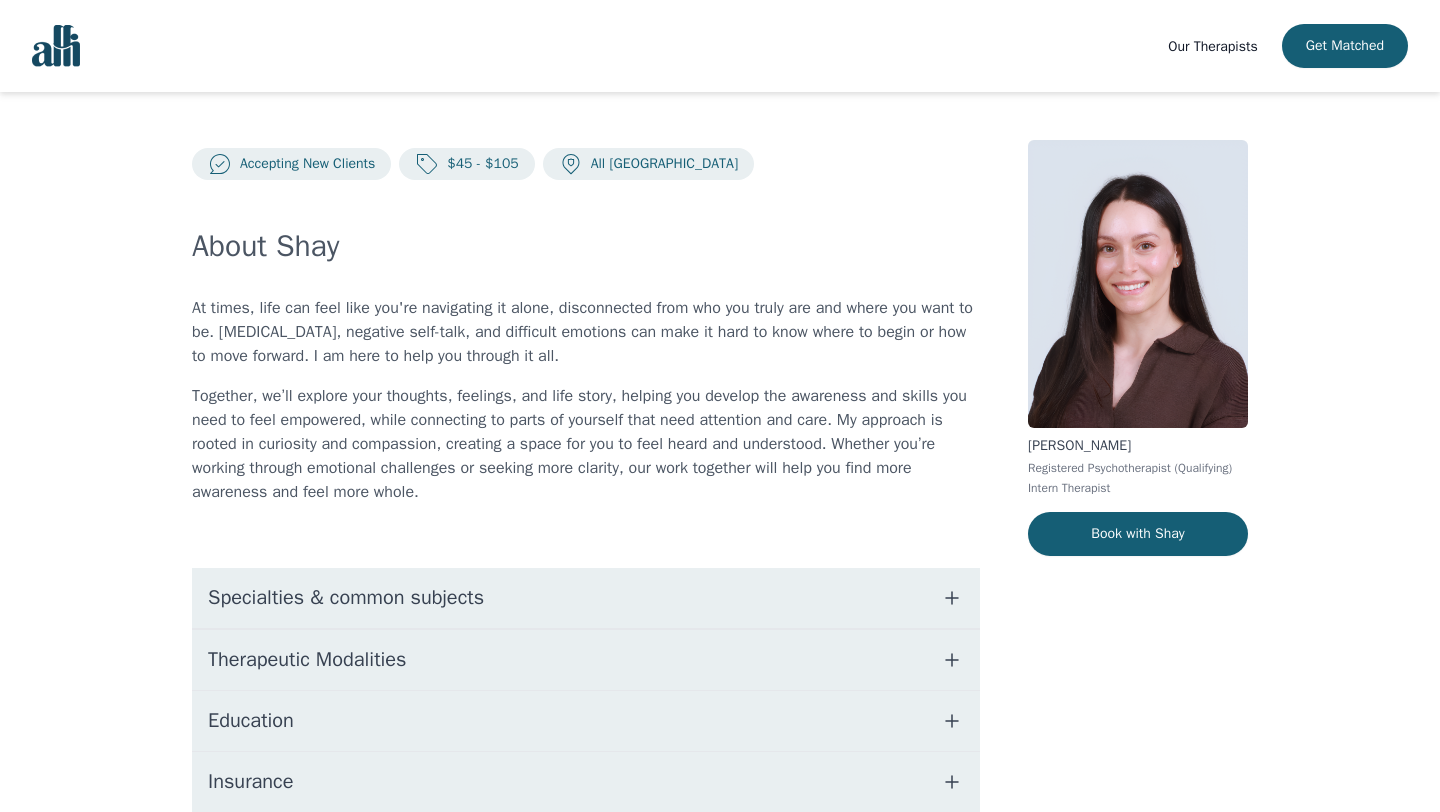 click on "Specialties & common subjects" at bounding box center [346, 598] 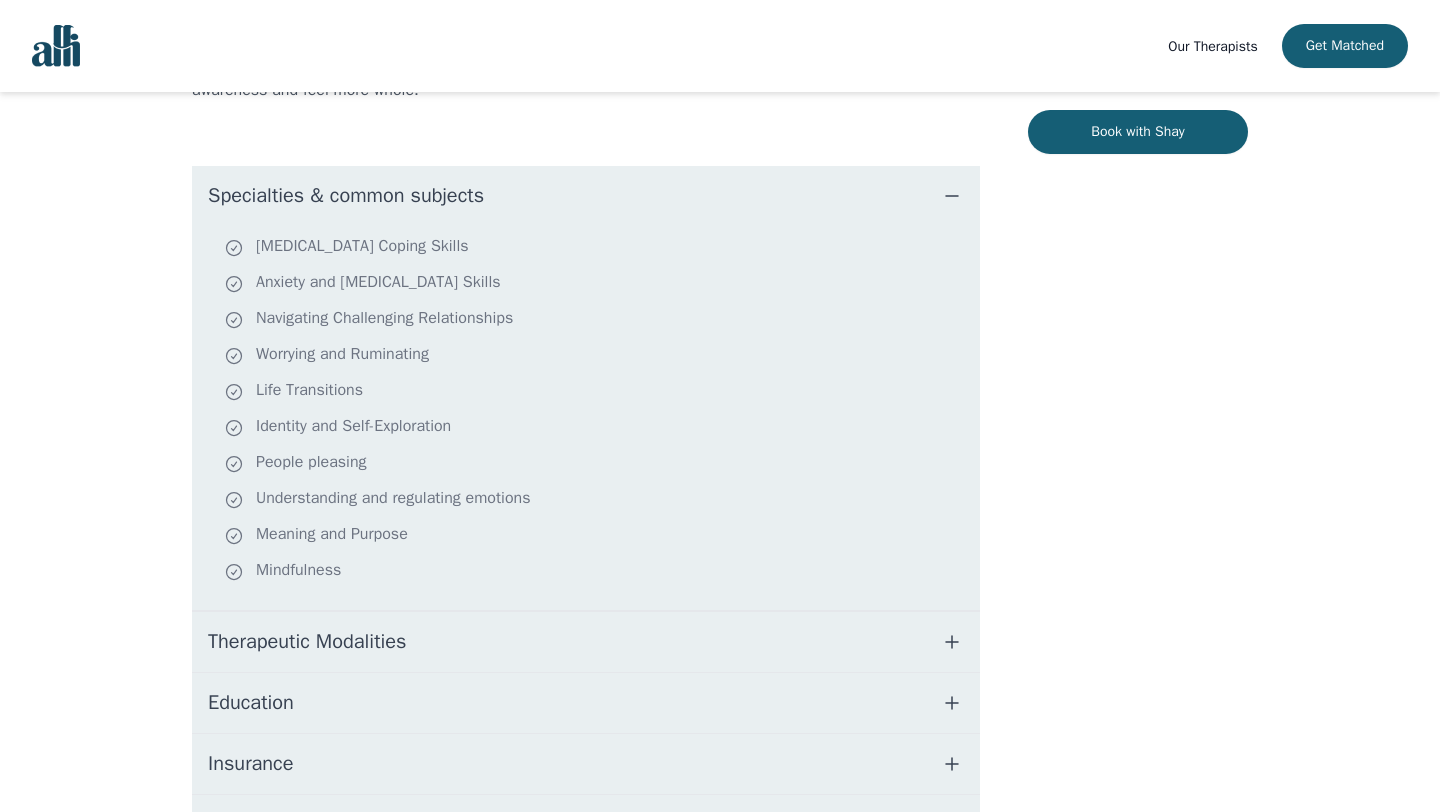 scroll, scrollTop: 406, scrollLeft: 0, axis: vertical 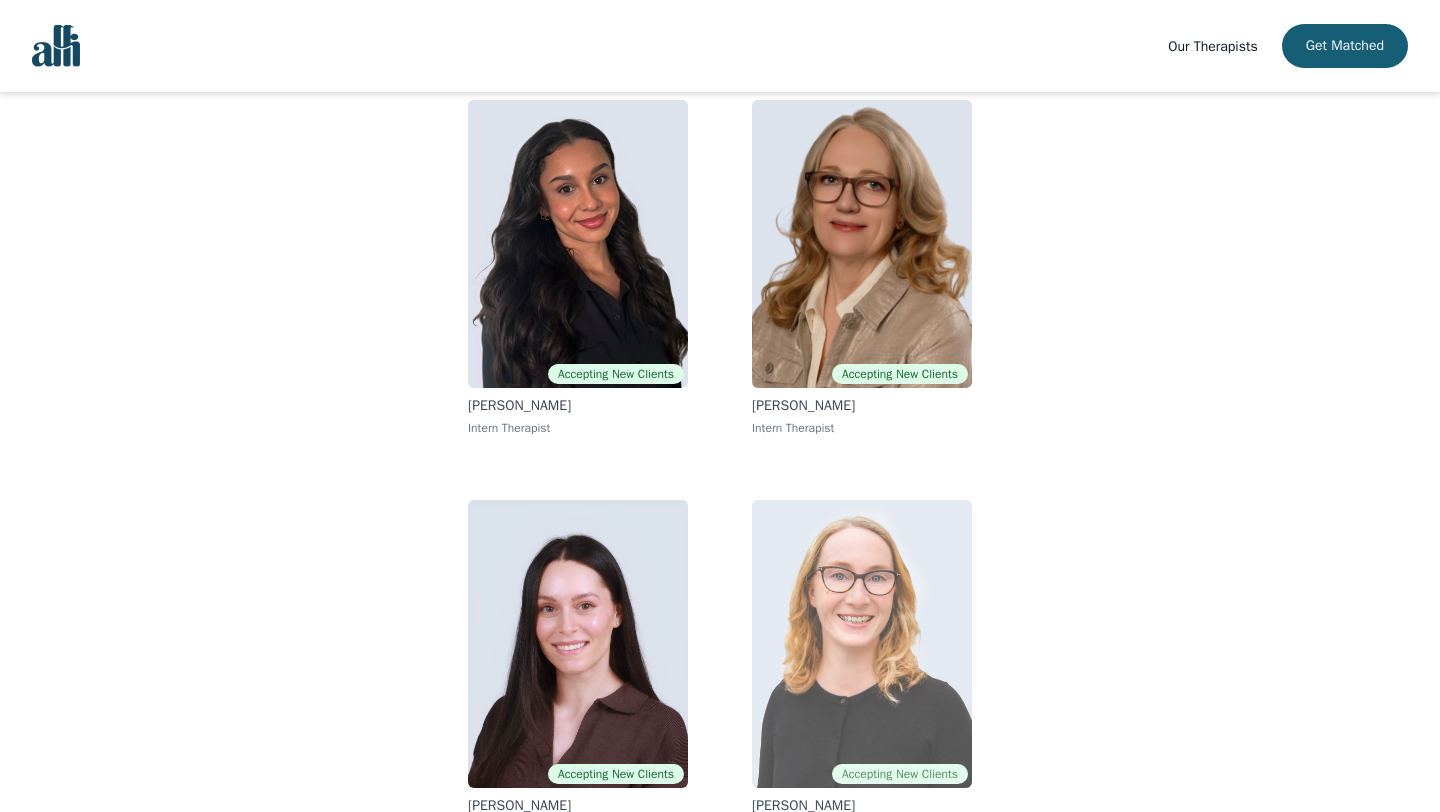 click at bounding box center [862, 644] 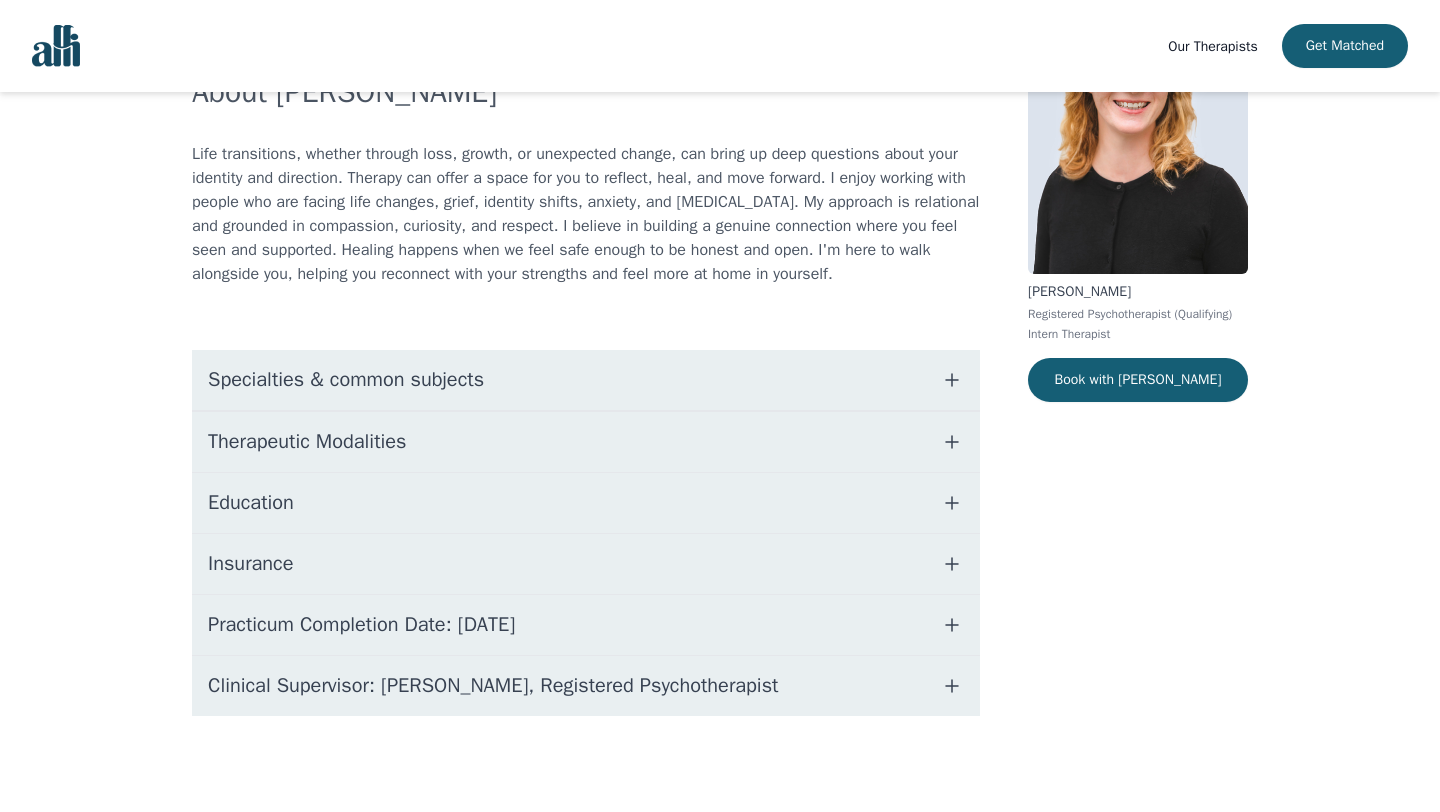 scroll, scrollTop: 0, scrollLeft: 0, axis: both 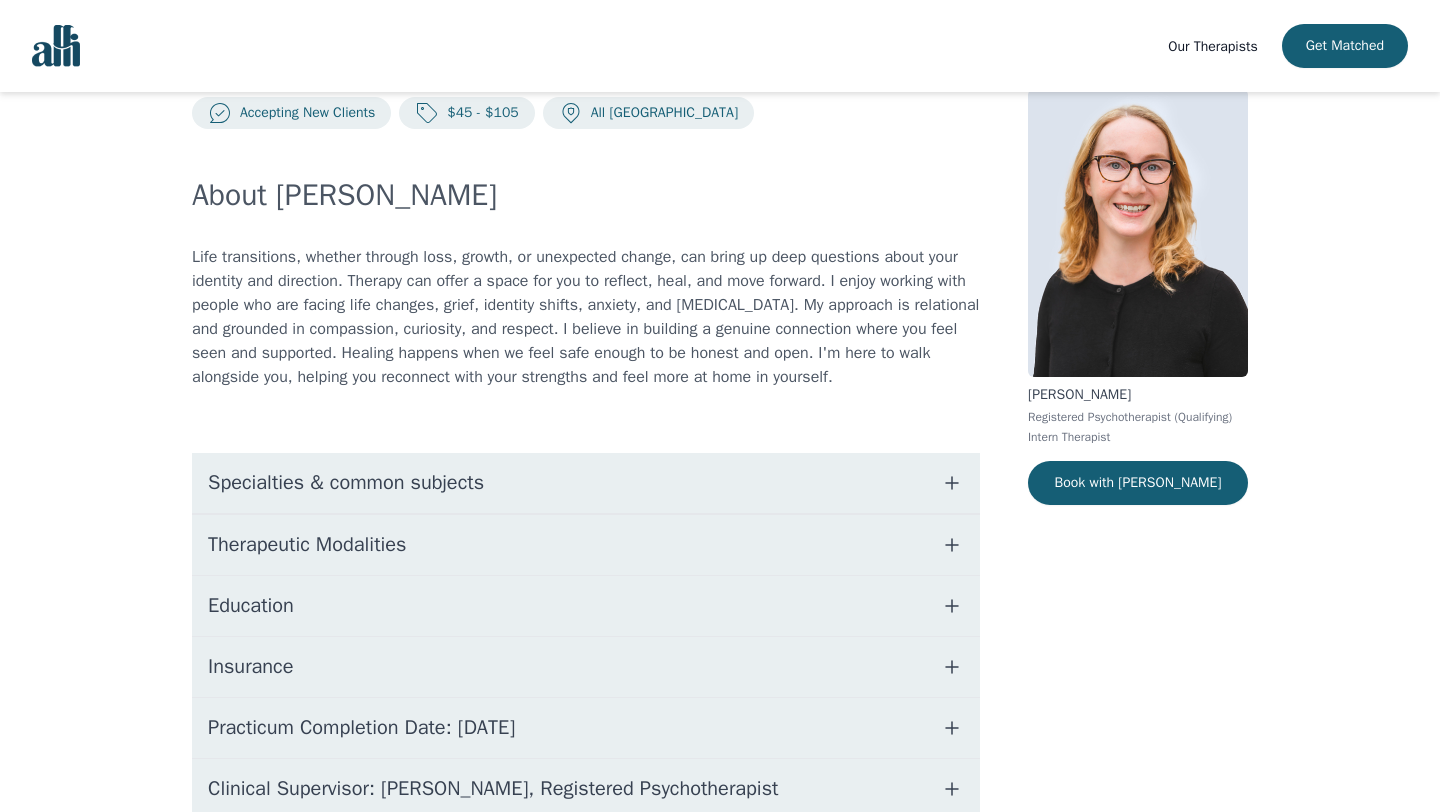 click on "Specialties & common subjects" at bounding box center (586, 483) 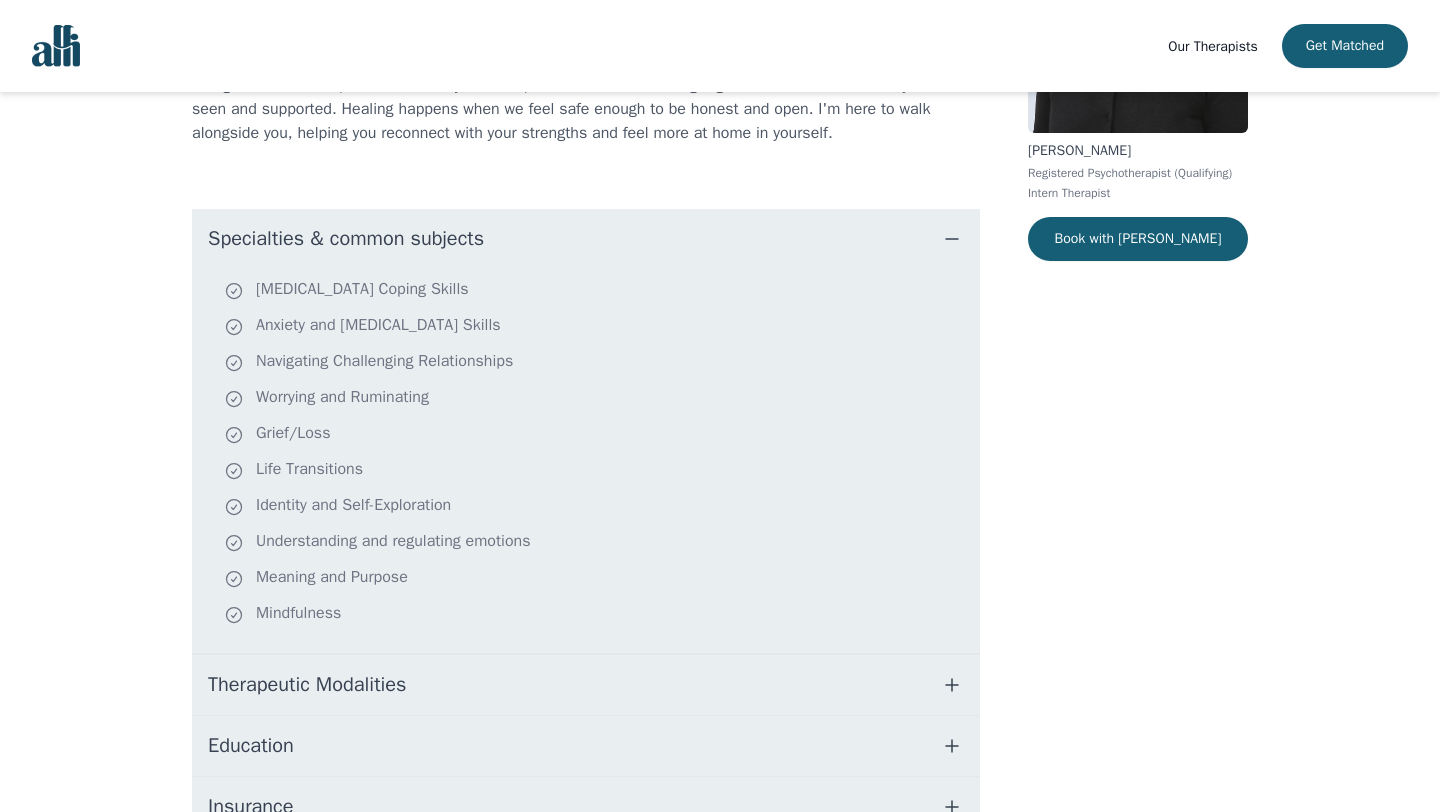 scroll, scrollTop: 331, scrollLeft: 0, axis: vertical 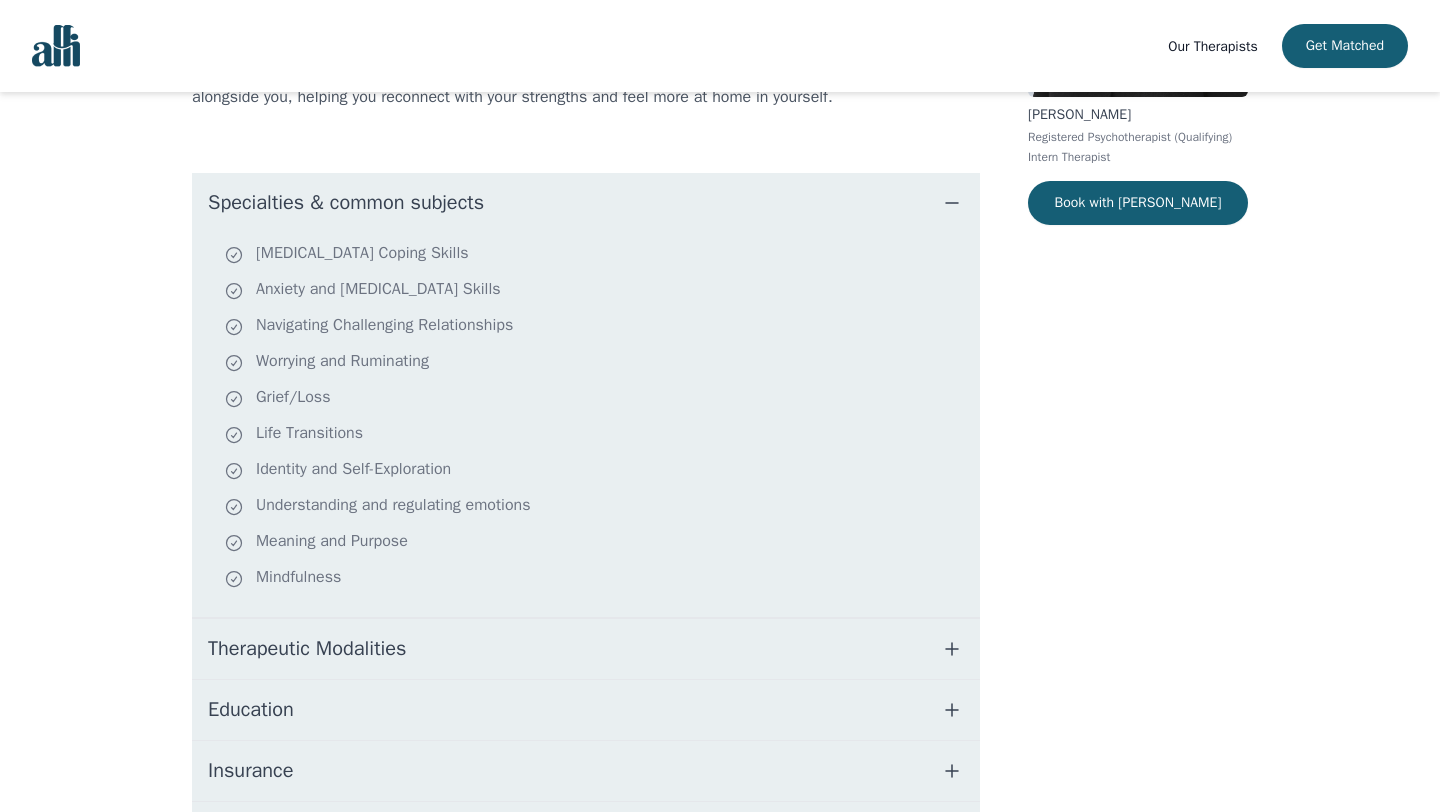 click on "Therapeutic Modalities" at bounding box center (586, 649) 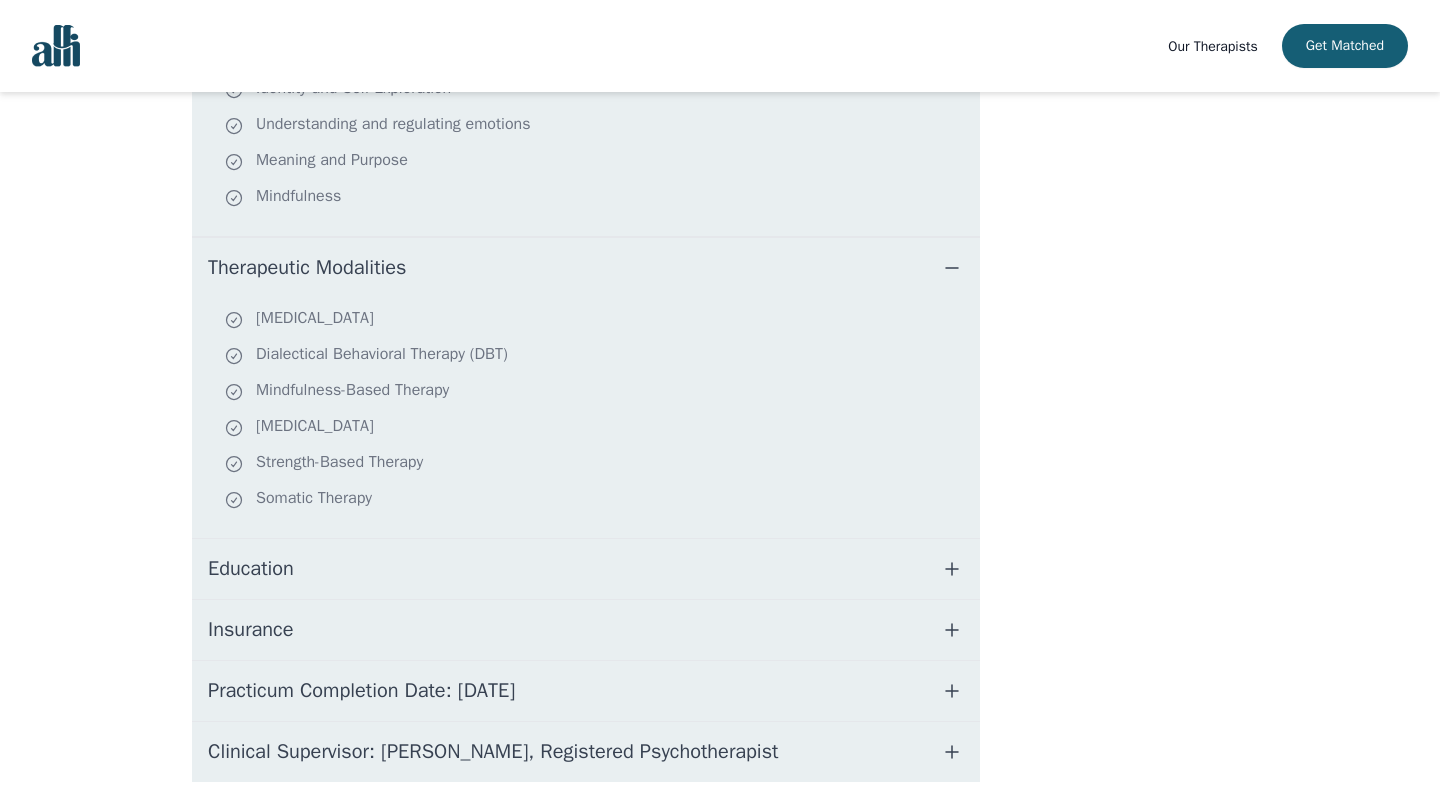 scroll, scrollTop: 748, scrollLeft: 0, axis: vertical 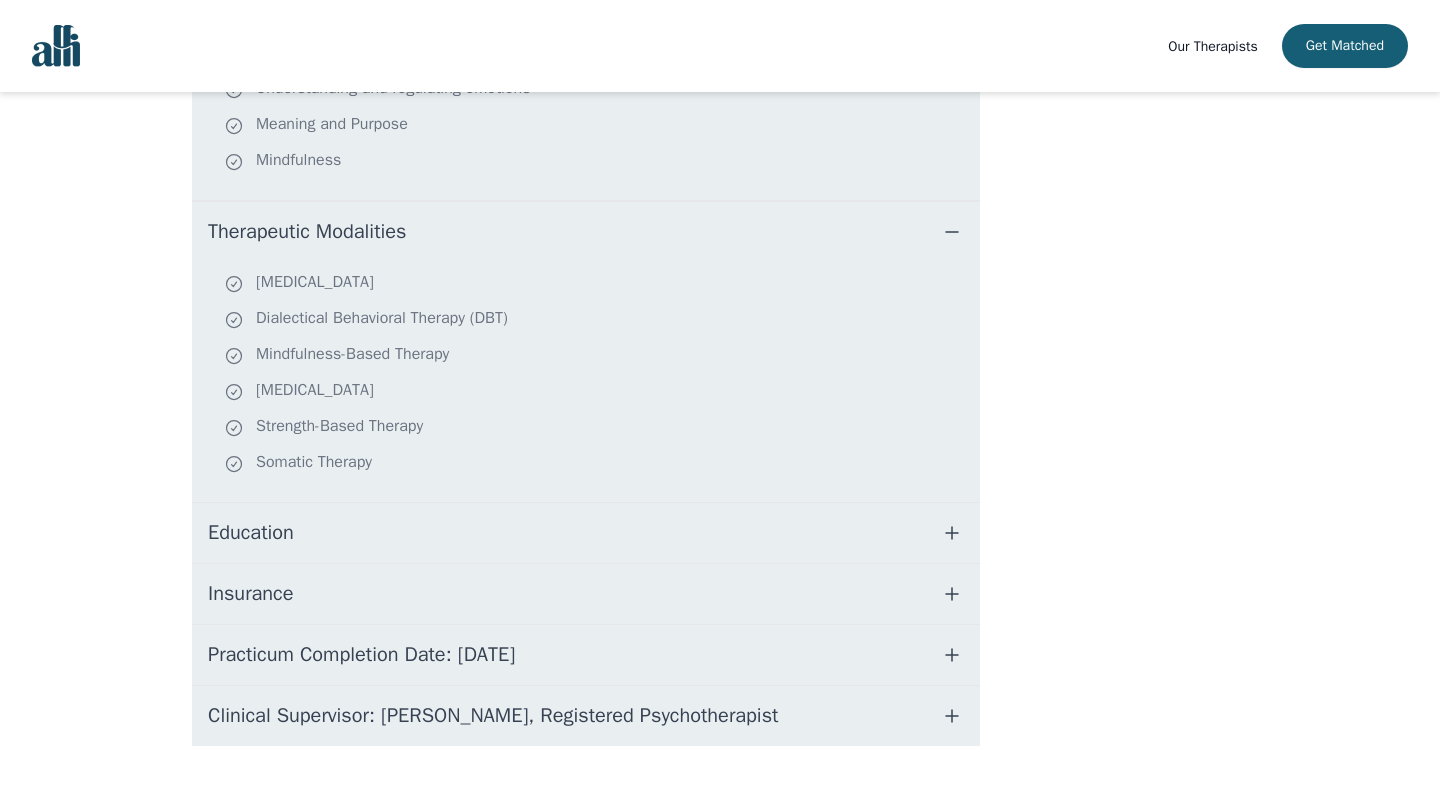 click on "Practicum Completion Date: [DATE]" at bounding box center (361, 655) 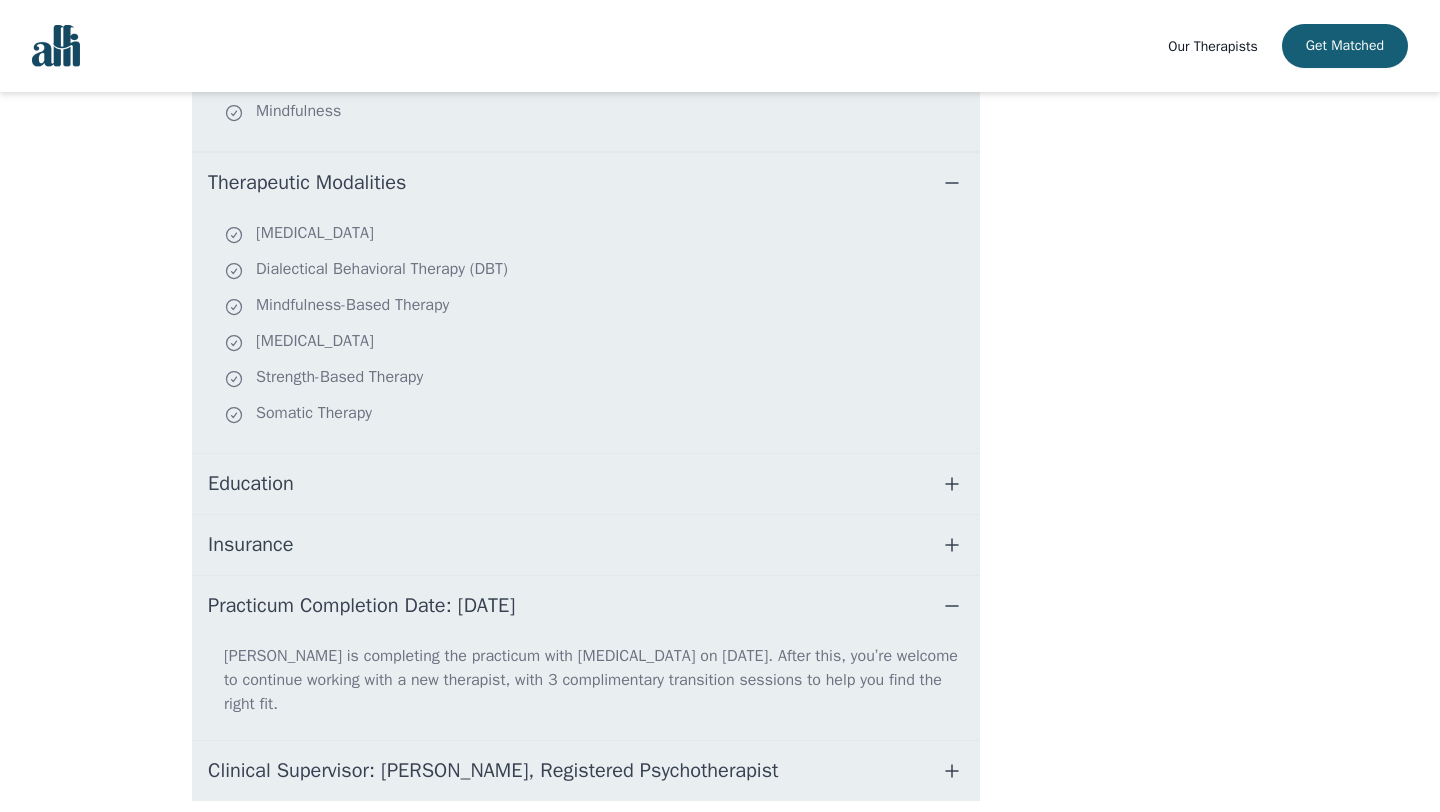 scroll, scrollTop: 802, scrollLeft: 0, axis: vertical 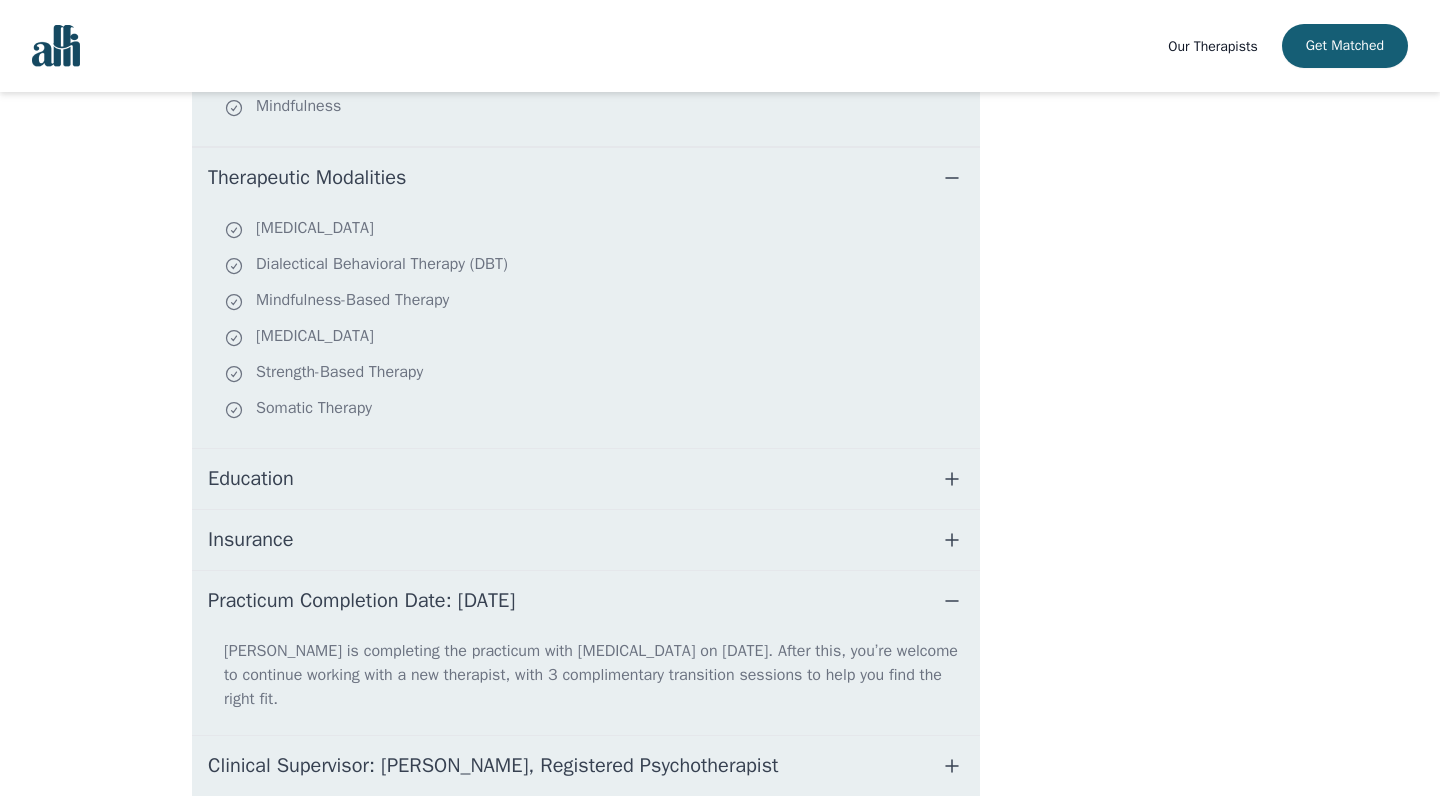 click on "Insurance" at bounding box center (250, 540) 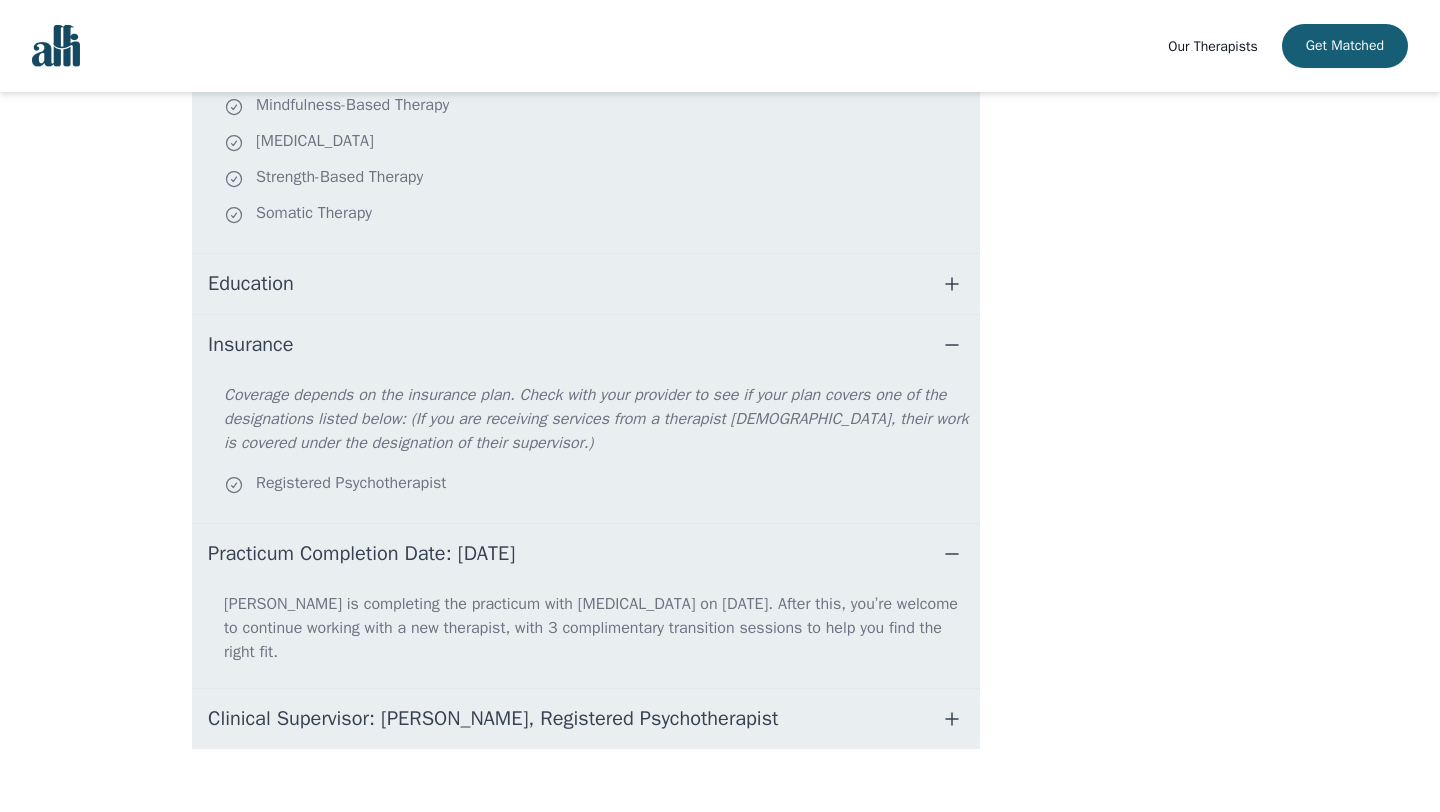 scroll, scrollTop: 1000, scrollLeft: 0, axis: vertical 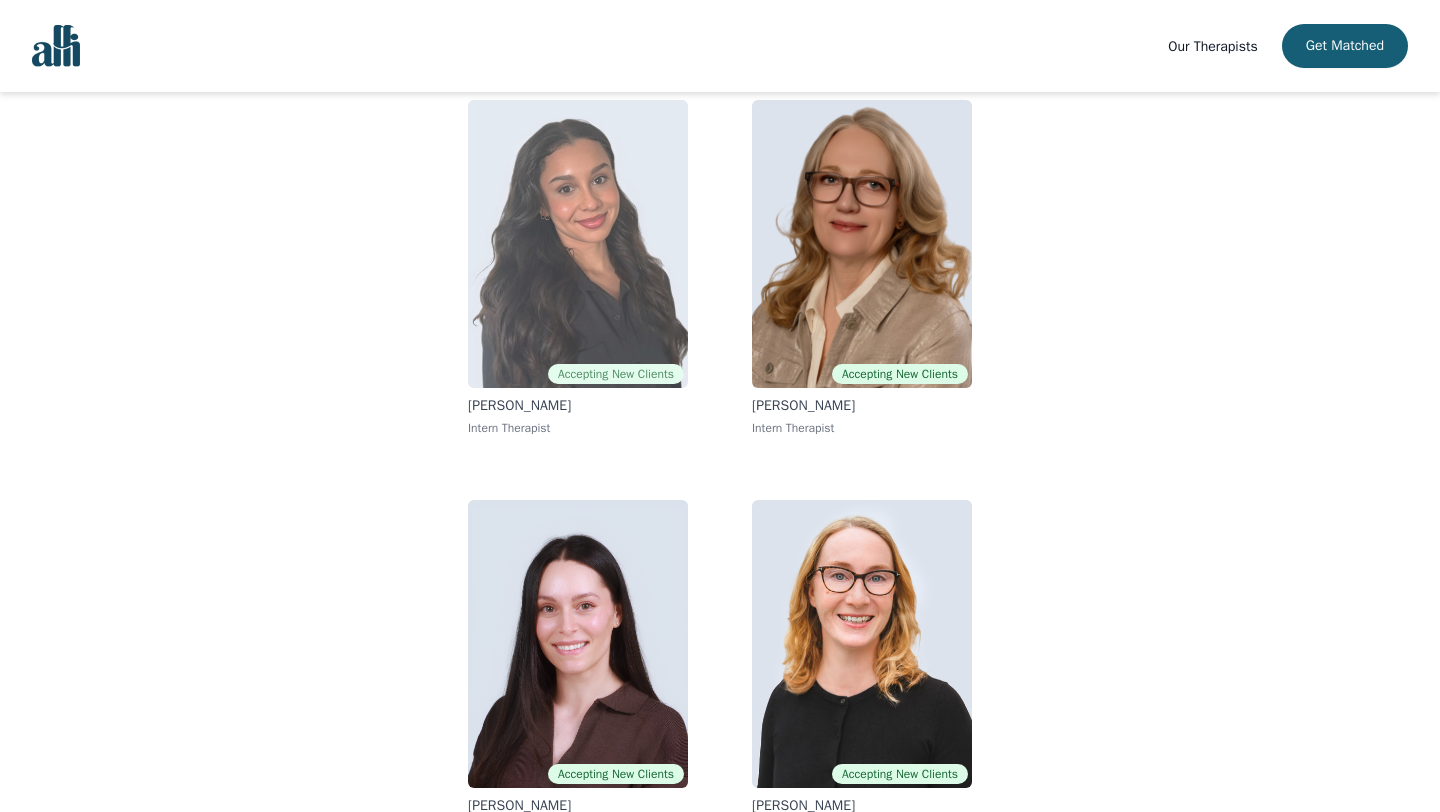 click at bounding box center (578, 244) 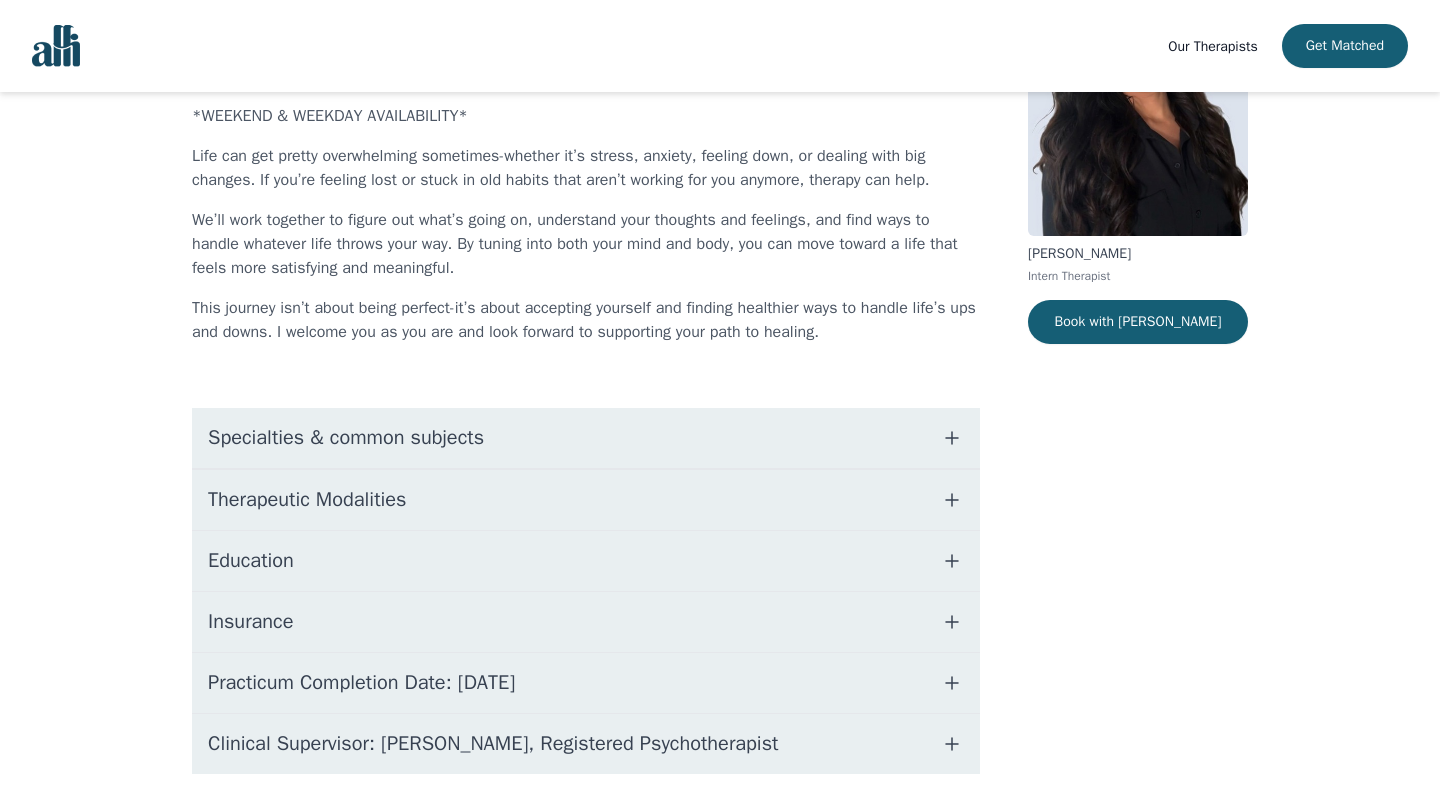 scroll, scrollTop: 0, scrollLeft: 0, axis: both 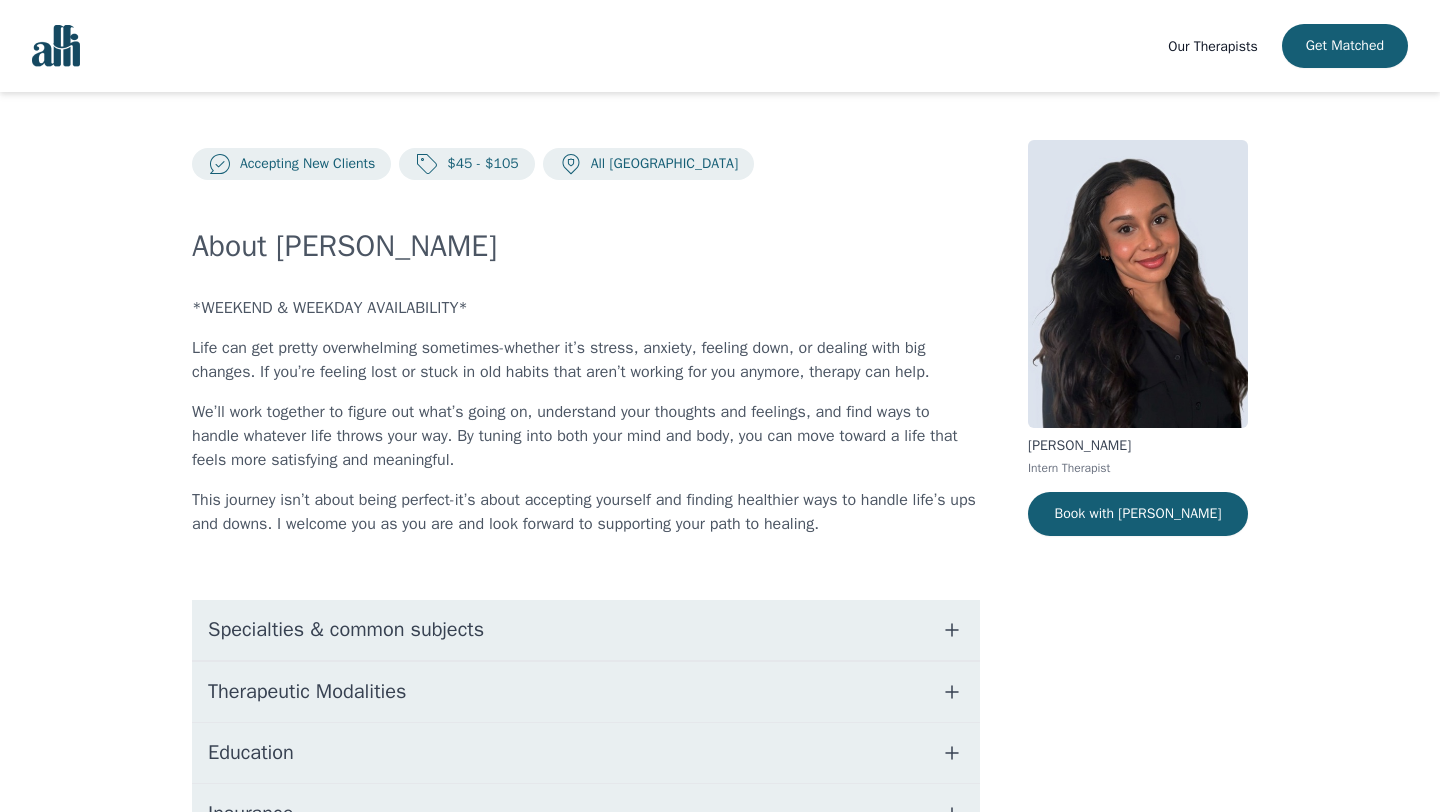 click on "$45 - $105" at bounding box center [478, 164] 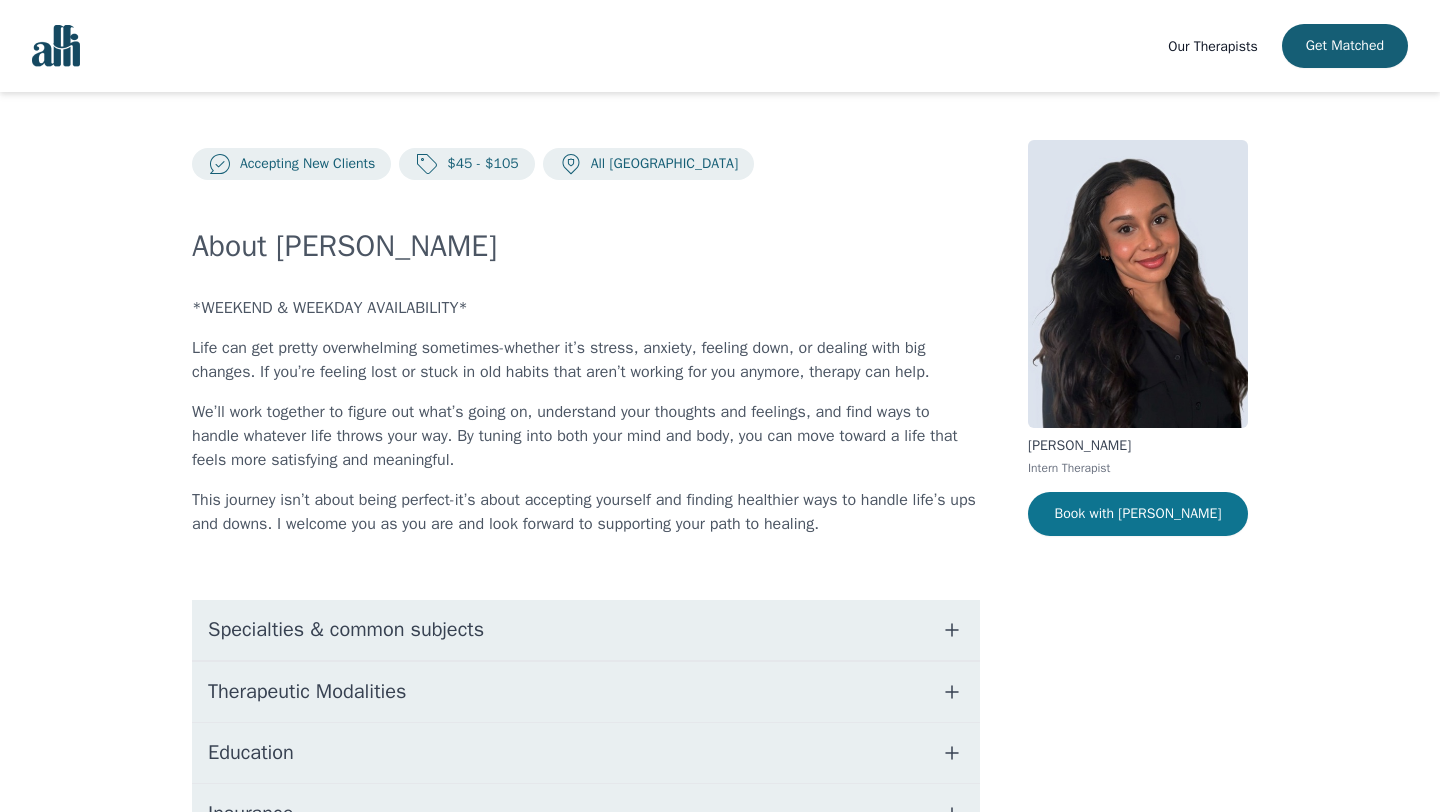 click on "Book with [PERSON_NAME]" at bounding box center [1138, 514] 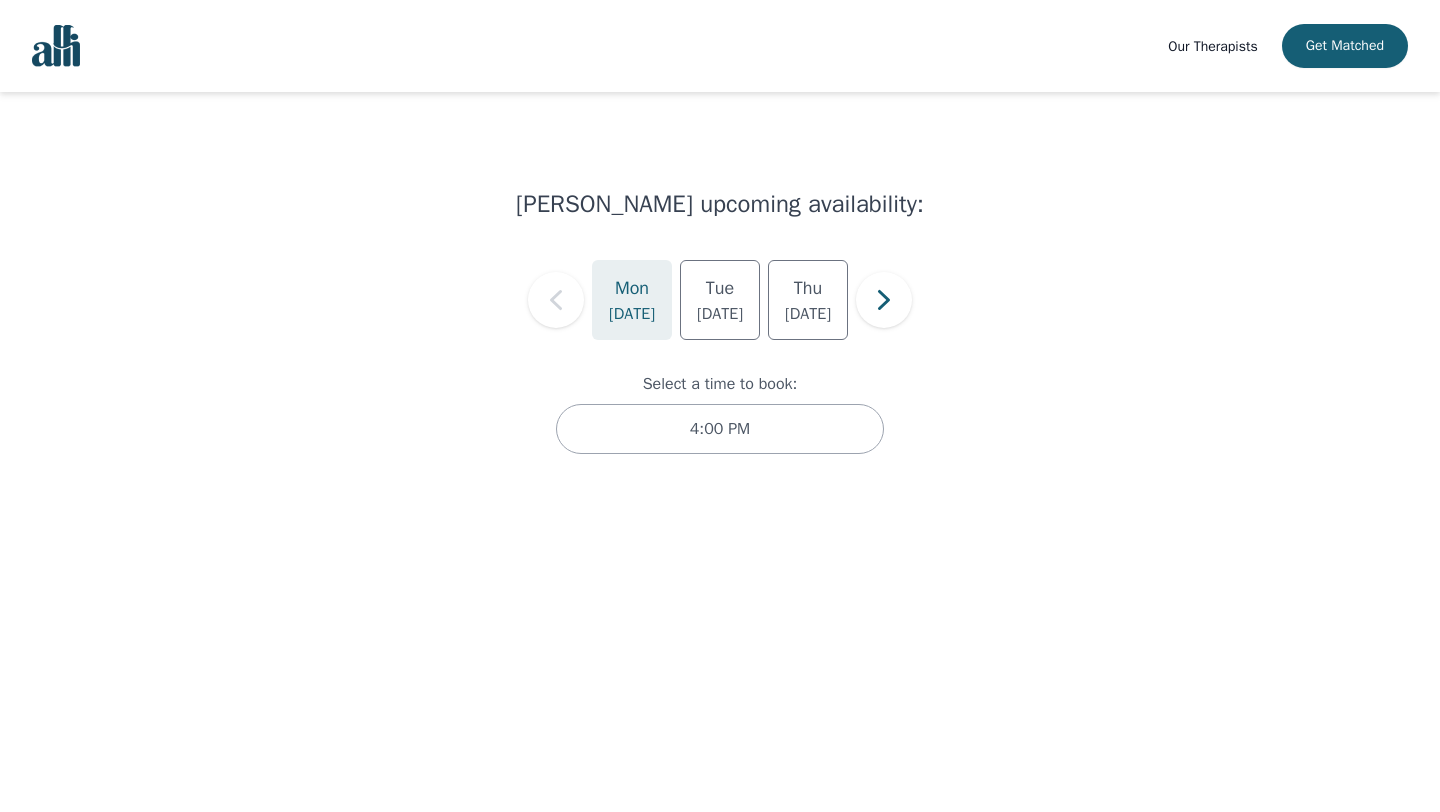 click on "Mon" at bounding box center [632, 288] 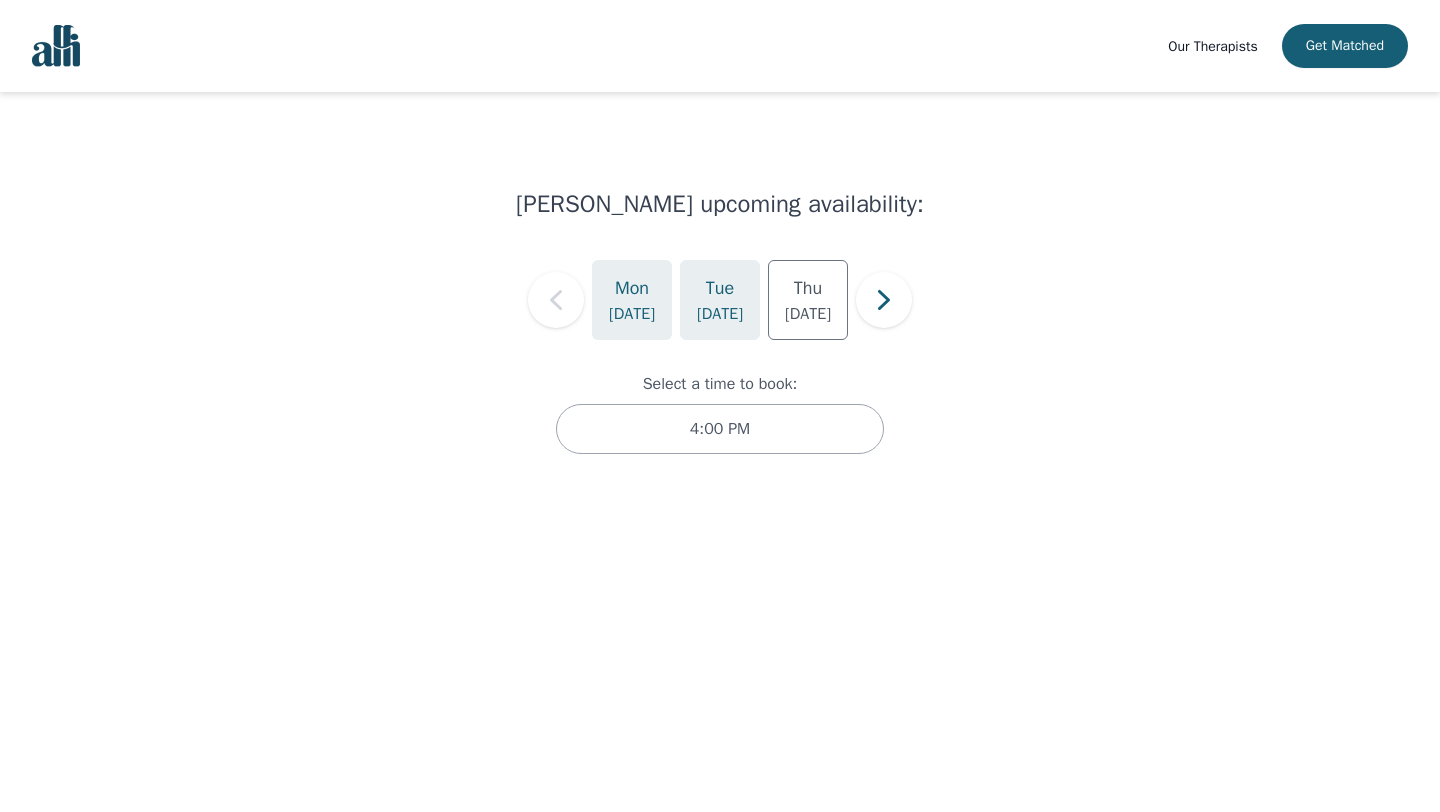 click on "[DATE]" at bounding box center (720, 314) 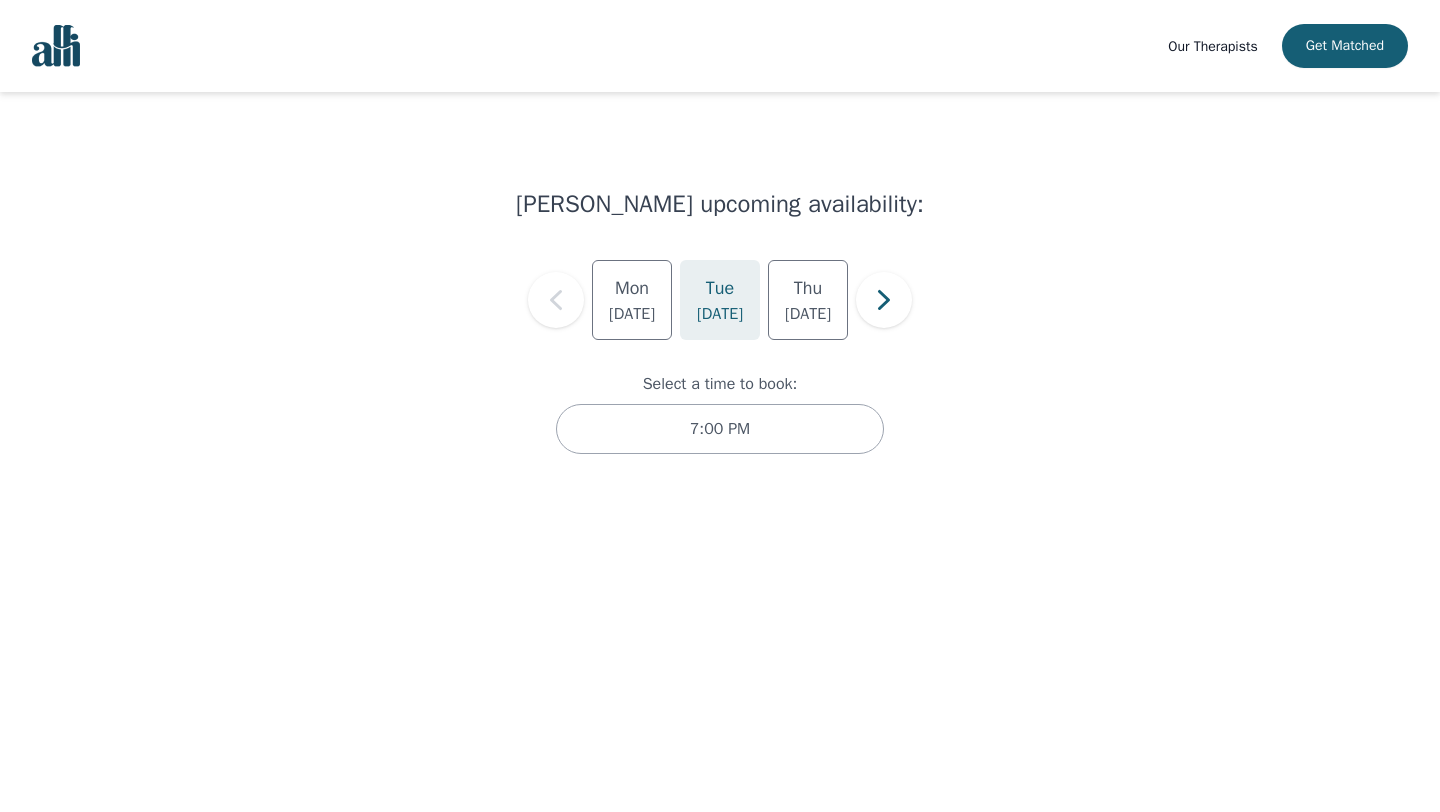 click on "Select a time to book:" at bounding box center (720, 384) 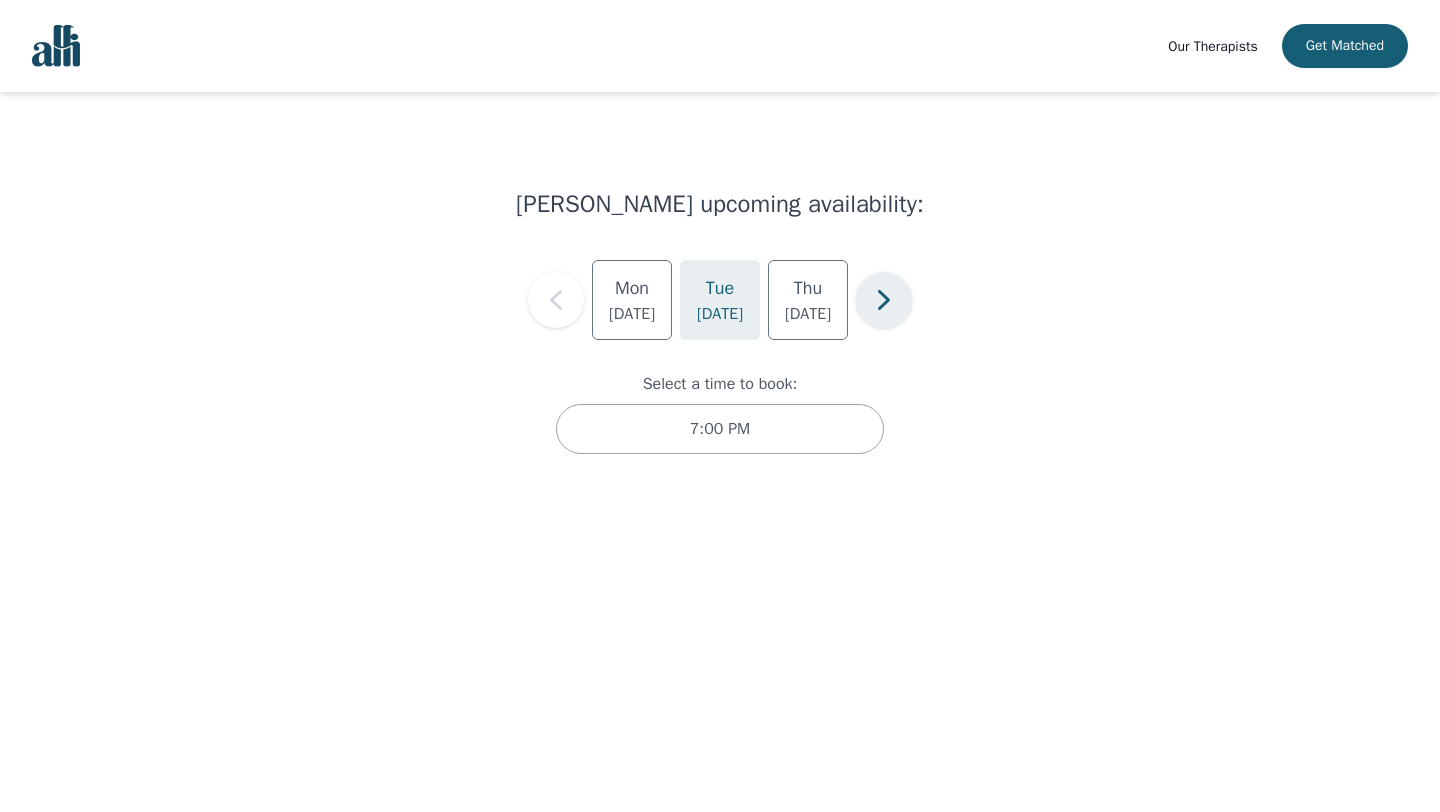 click 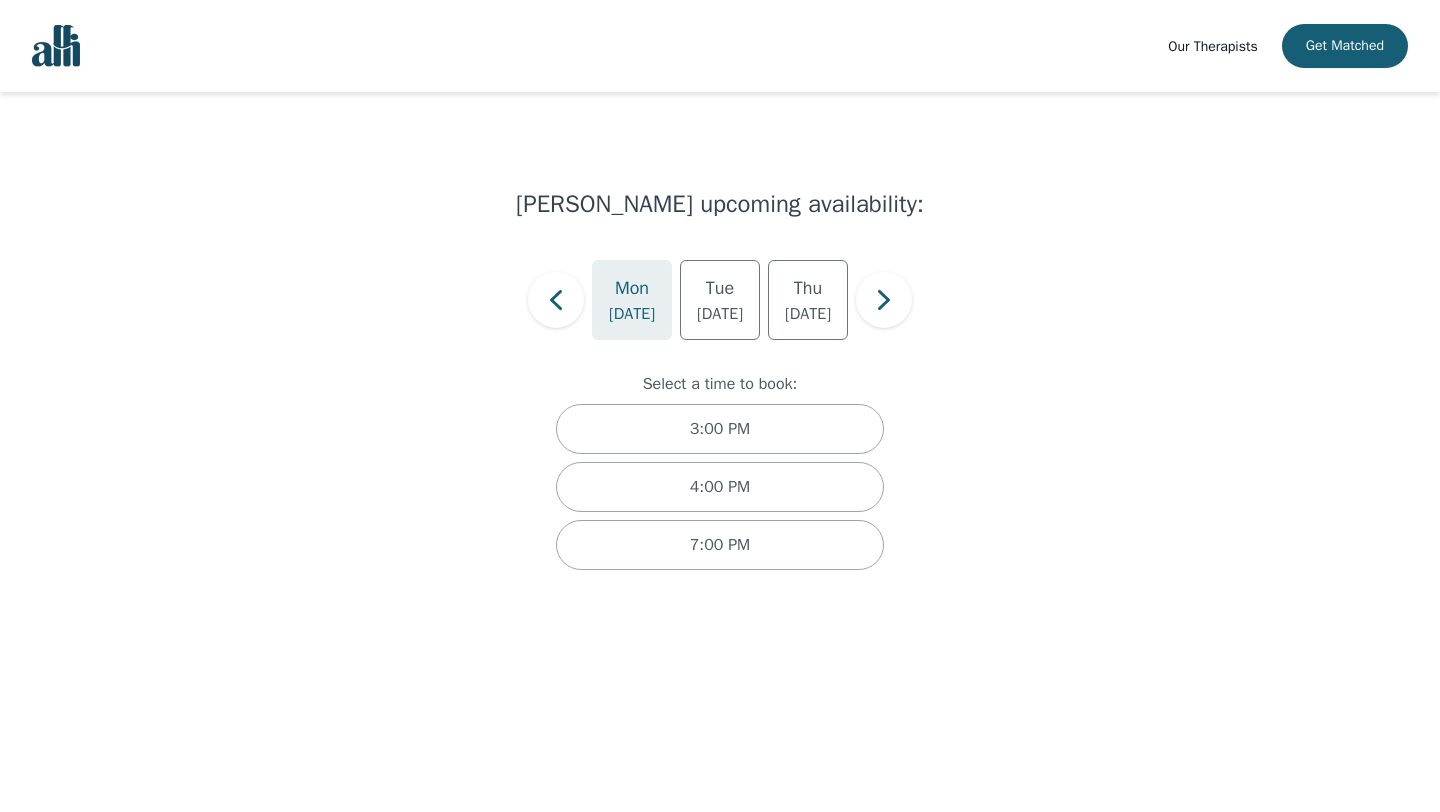 click on "[DATE]" at bounding box center (632, 314) 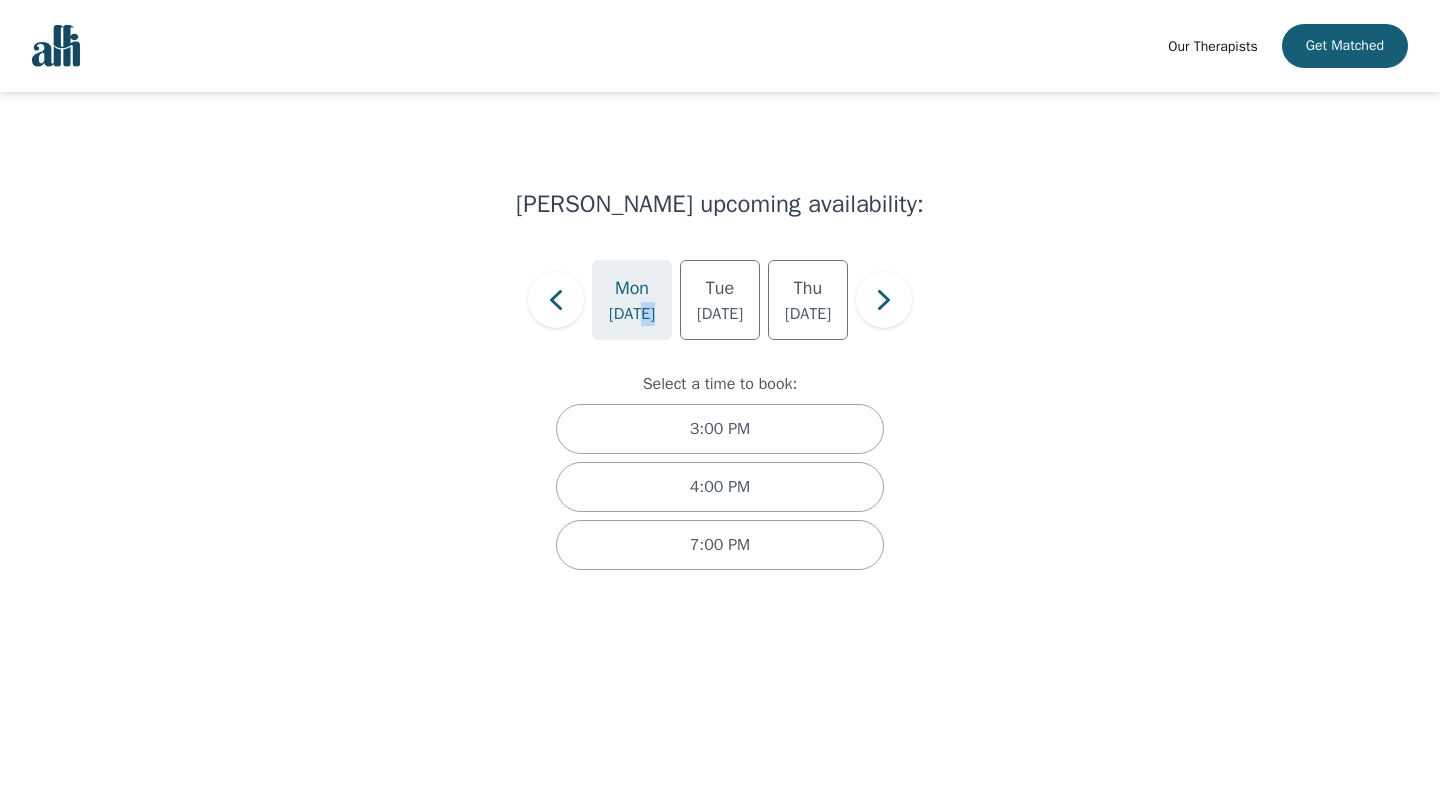 click on "[DATE]" at bounding box center (632, 314) 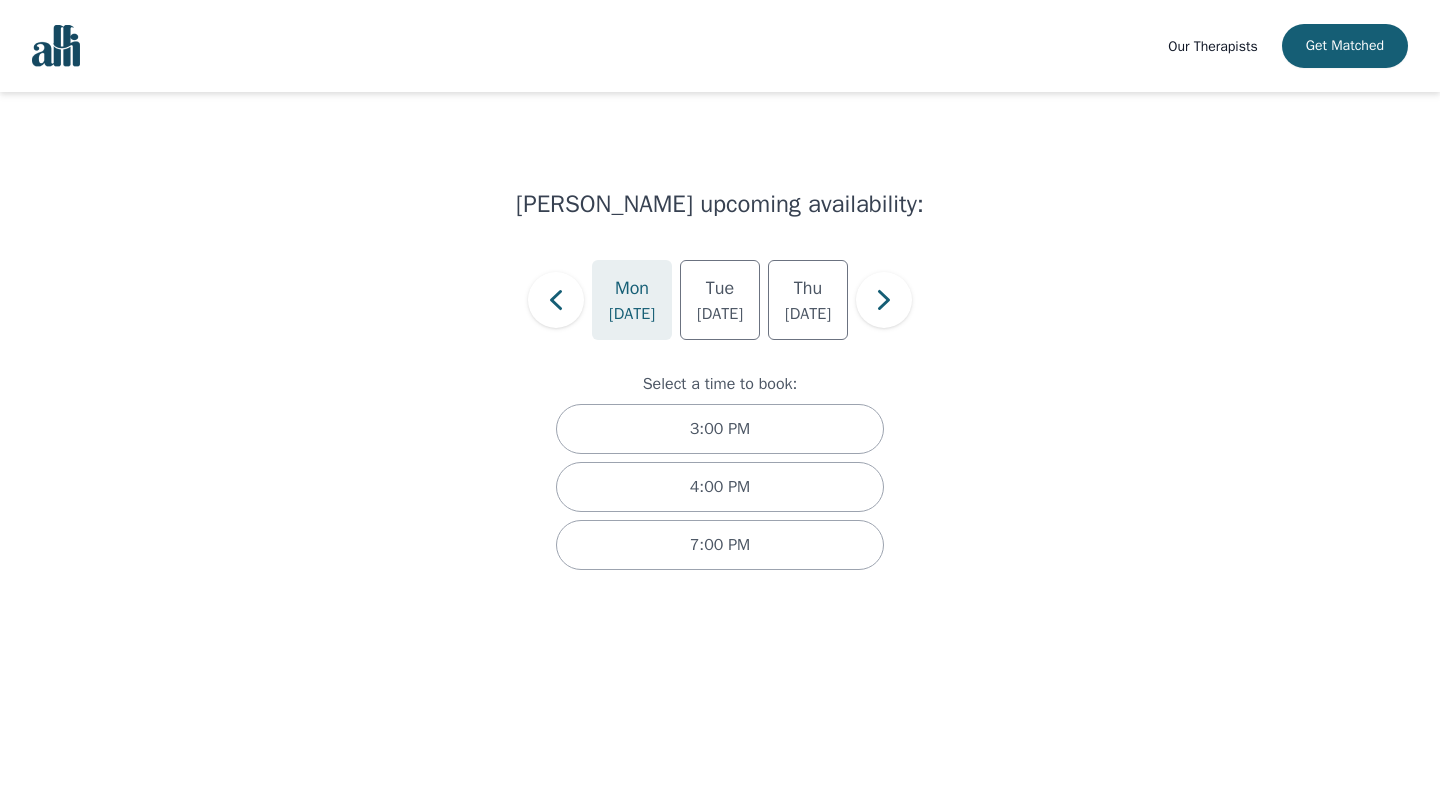 click on "[DATE]" at bounding box center [632, 314] 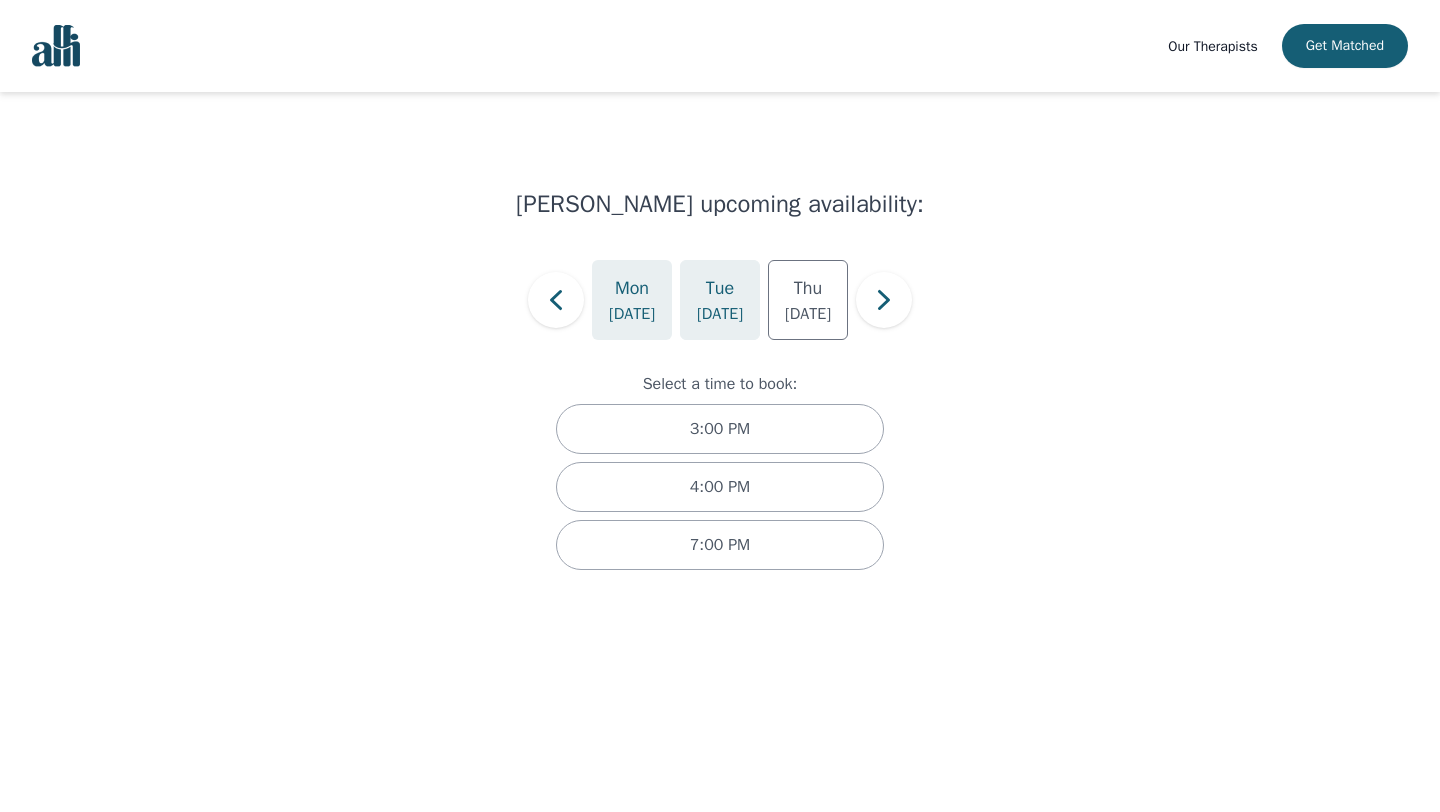click on "[DATE]" at bounding box center (720, 314) 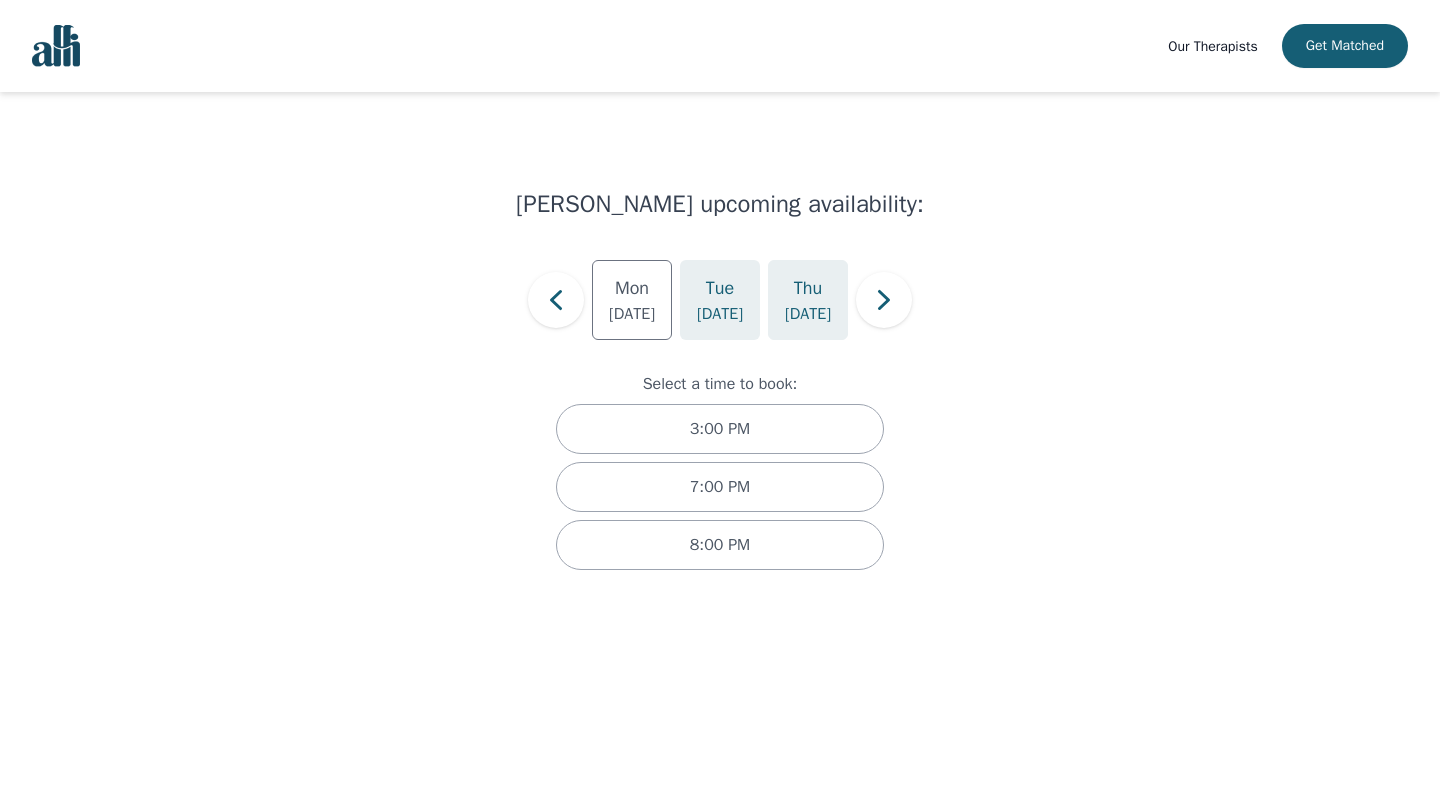 click on "[DATE]" at bounding box center (808, 314) 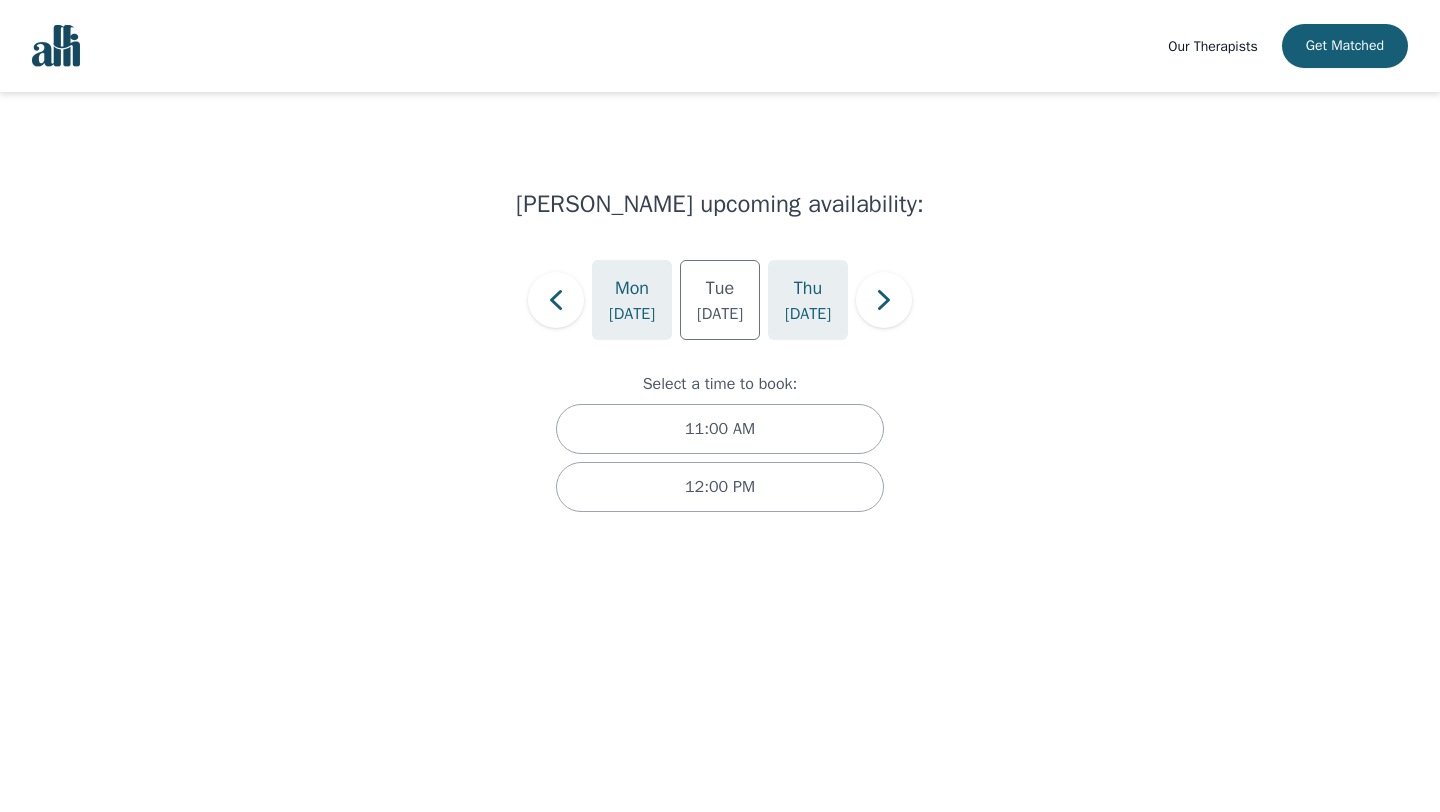 click on "[DATE]" at bounding box center (632, 300) 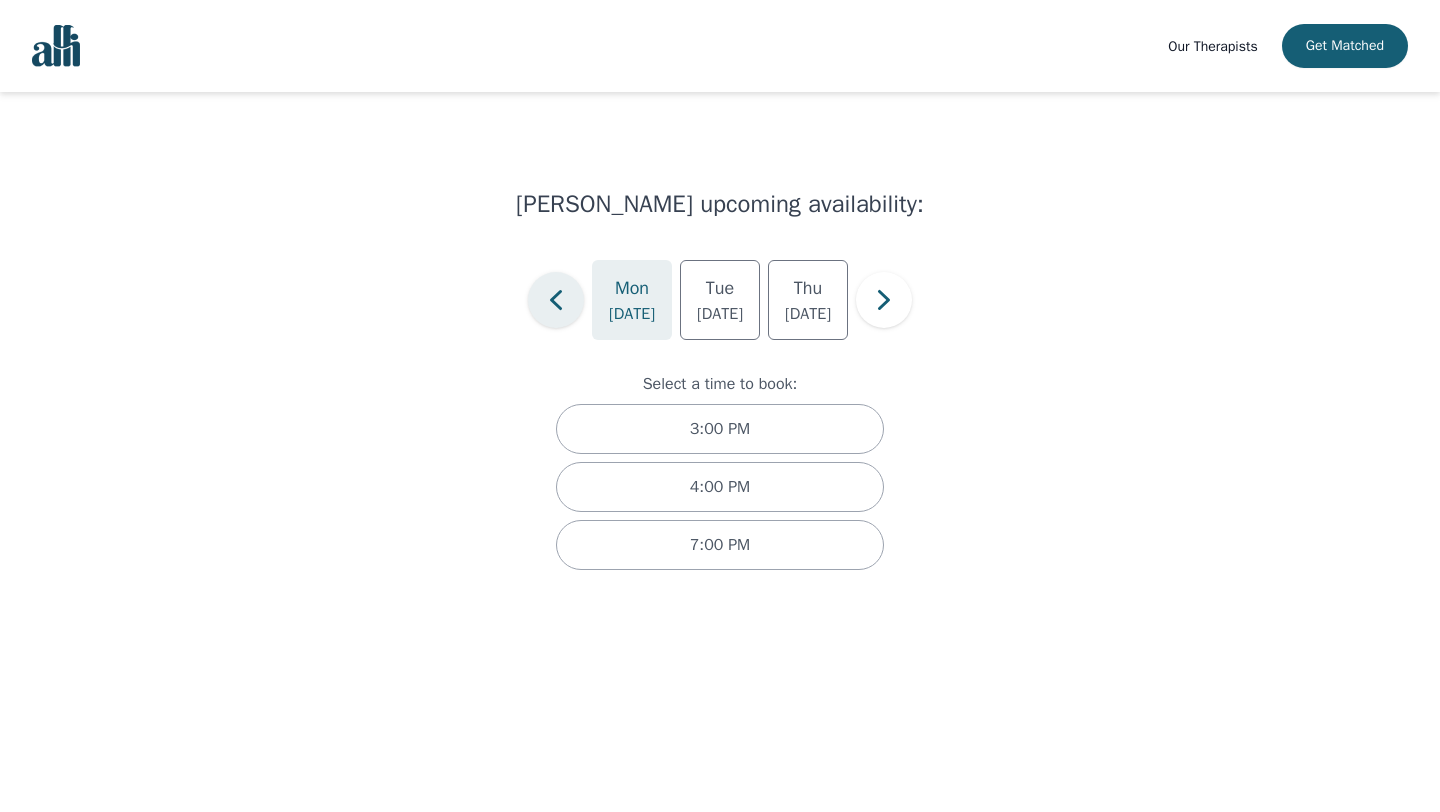 click 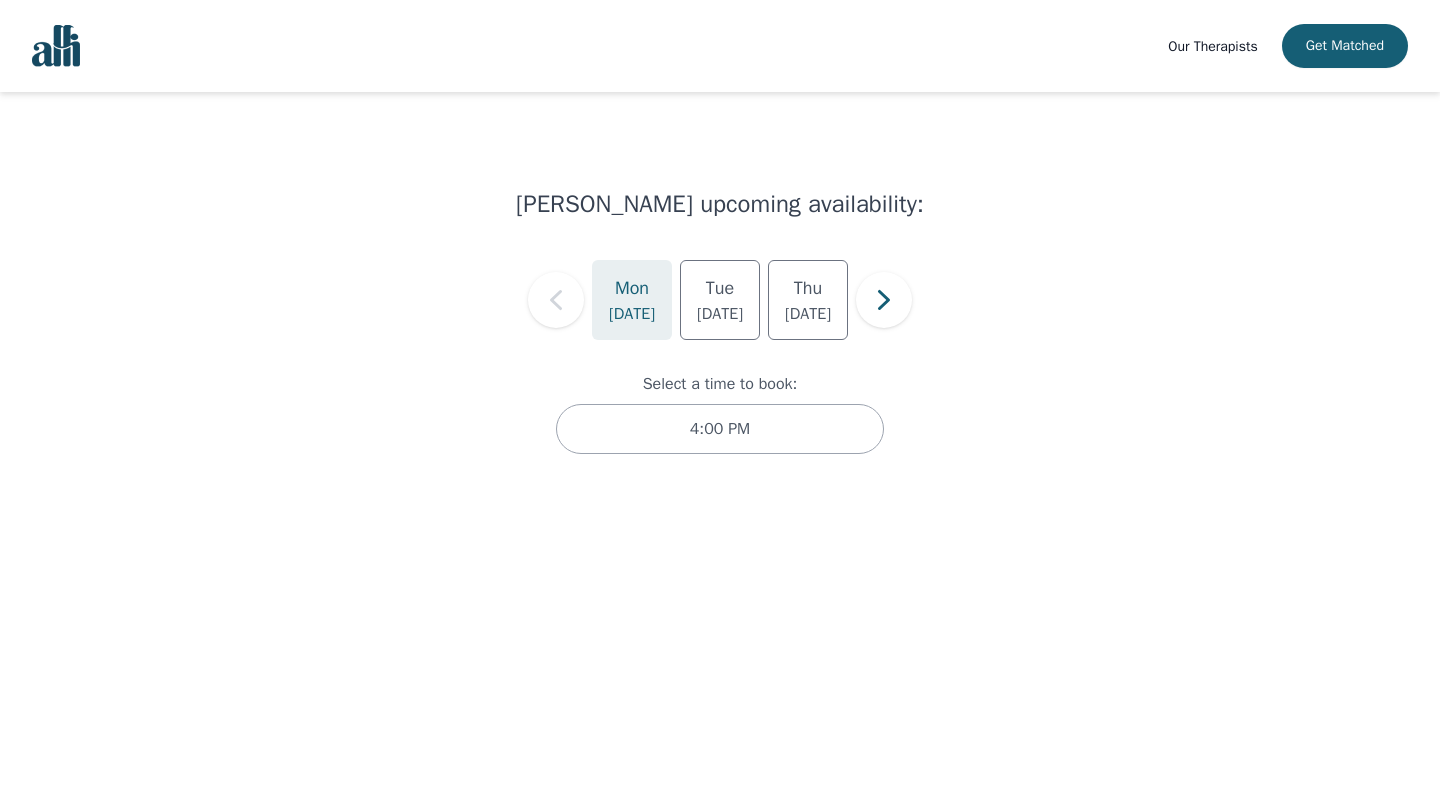 click on "Mon" at bounding box center [632, 288] 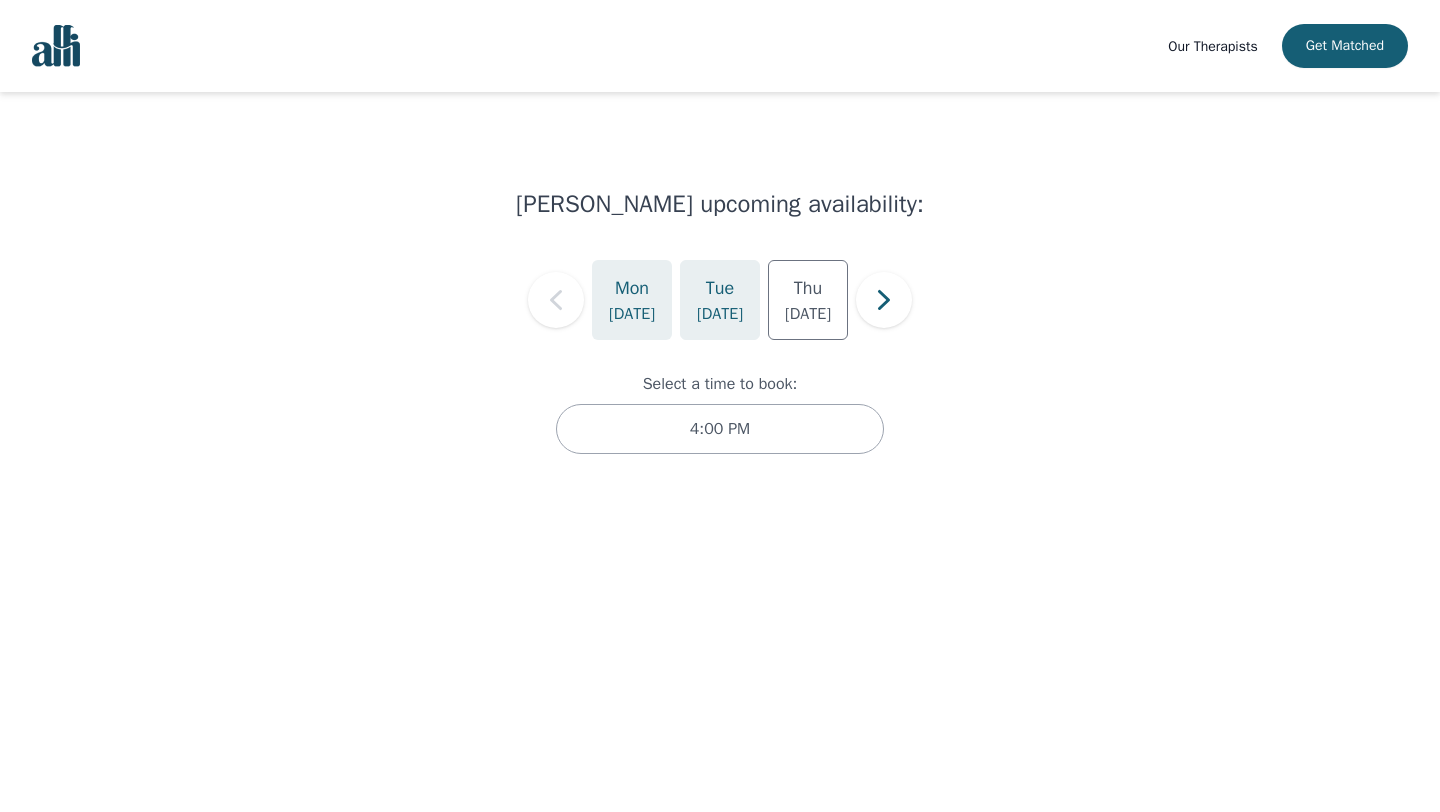 click on "[DATE]" at bounding box center [720, 314] 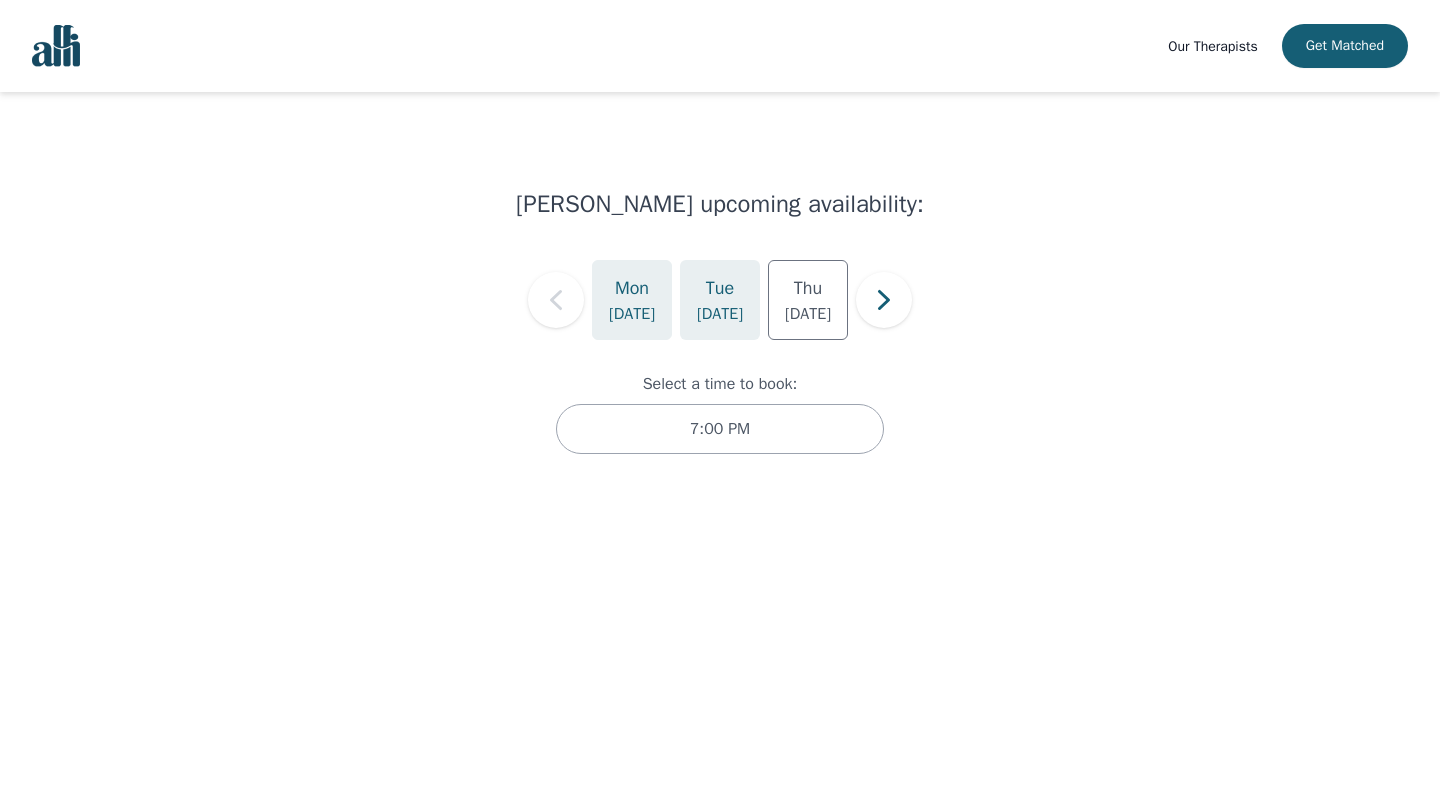 click on "[DATE]" at bounding box center (632, 314) 